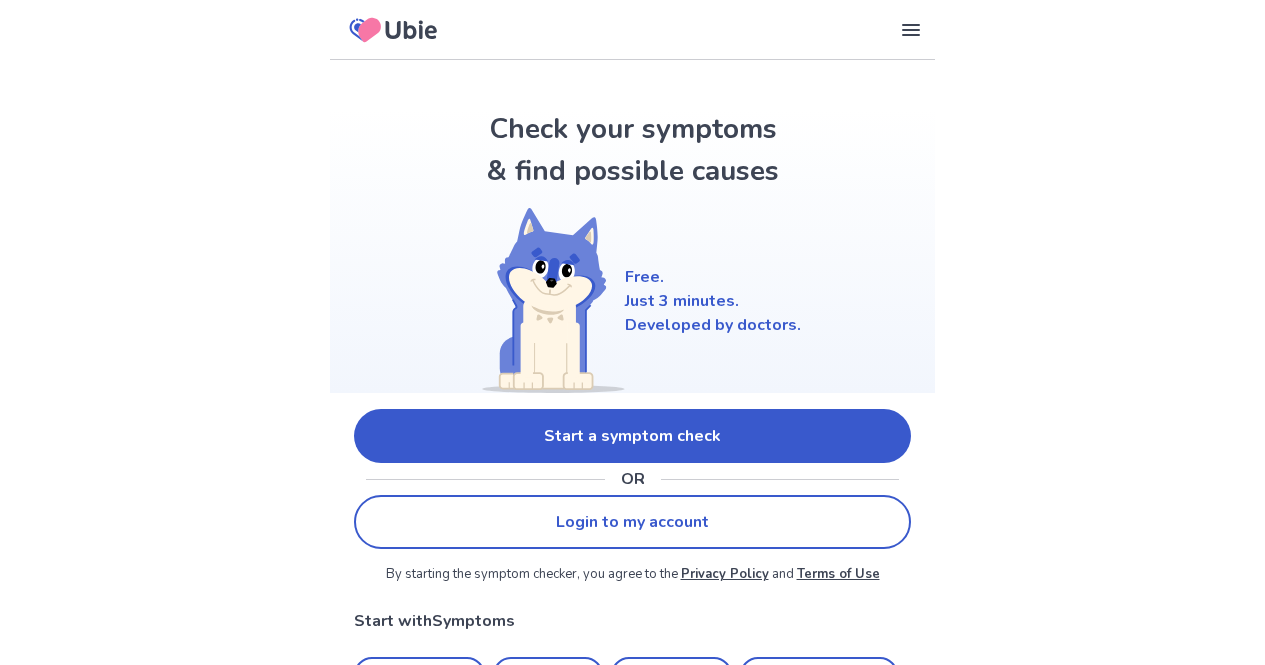 scroll, scrollTop: 0, scrollLeft: 0, axis: both 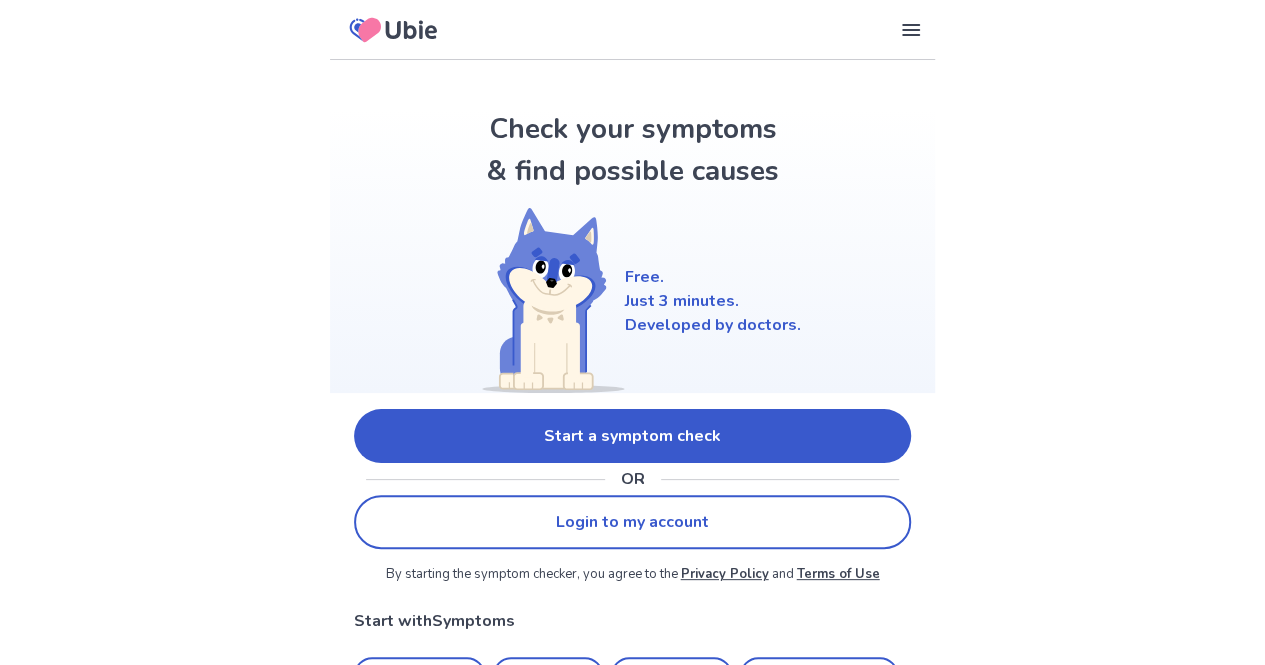click on "Start a symptom check" at bounding box center [632, 436] 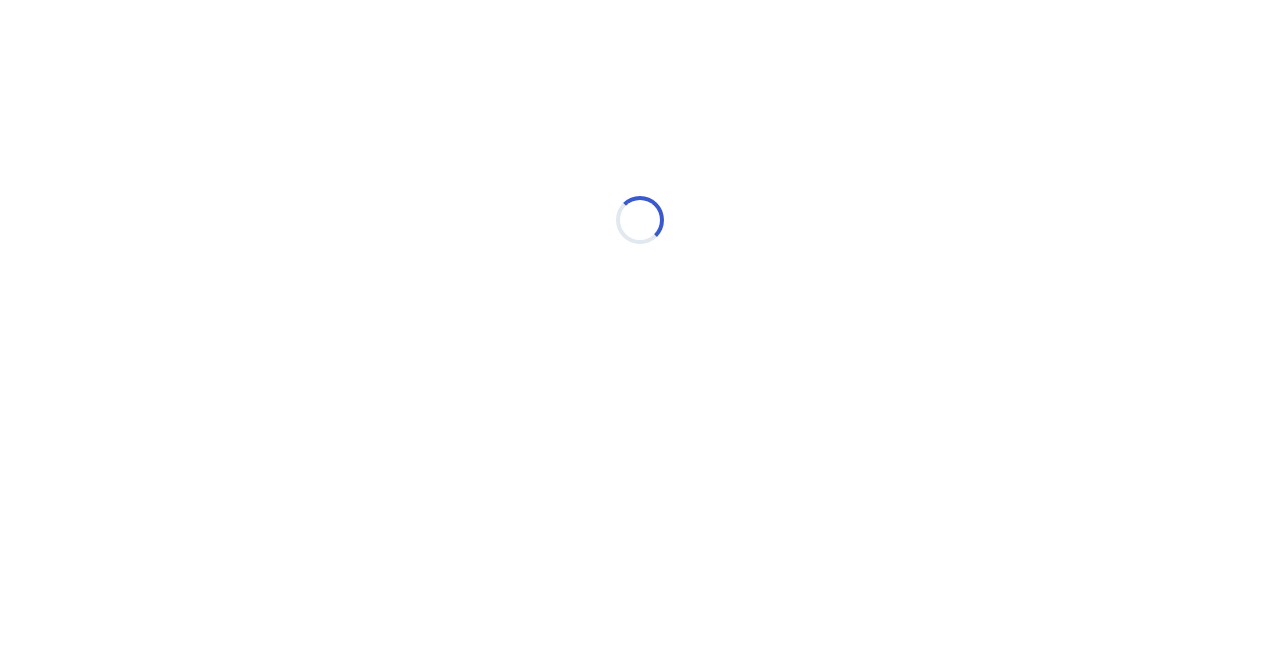 scroll, scrollTop: 0, scrollLeft: 0, axis: both 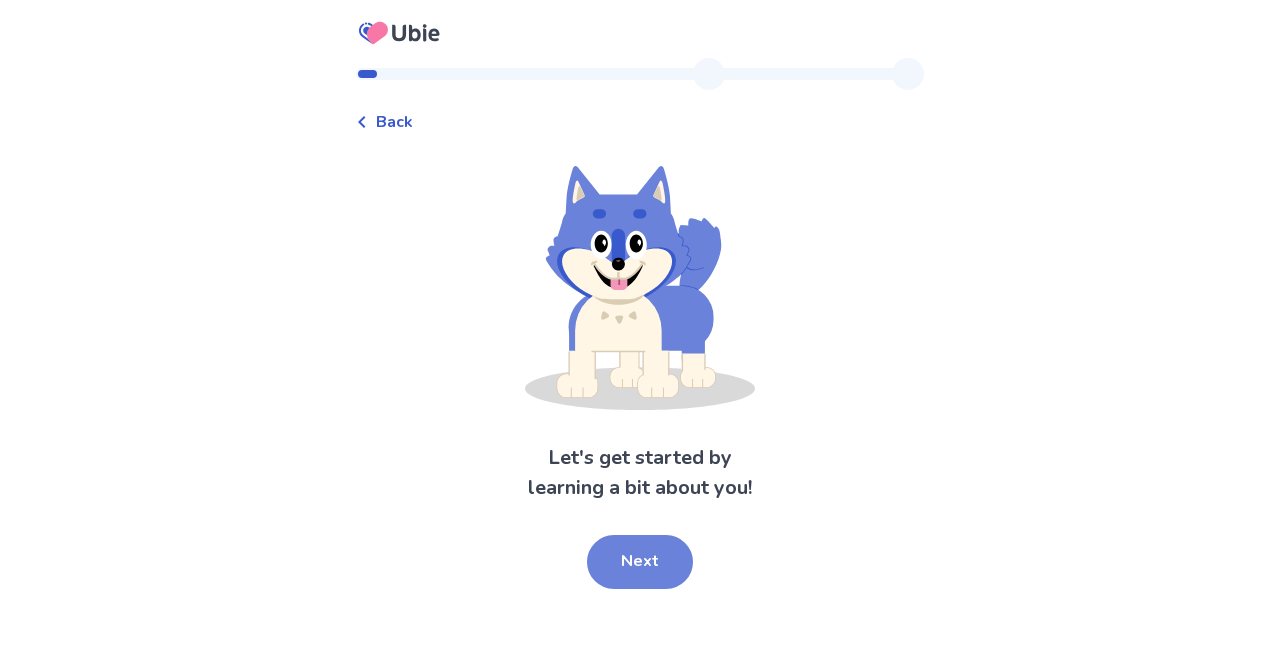 click on "Next" at bounding box center [640, 562] 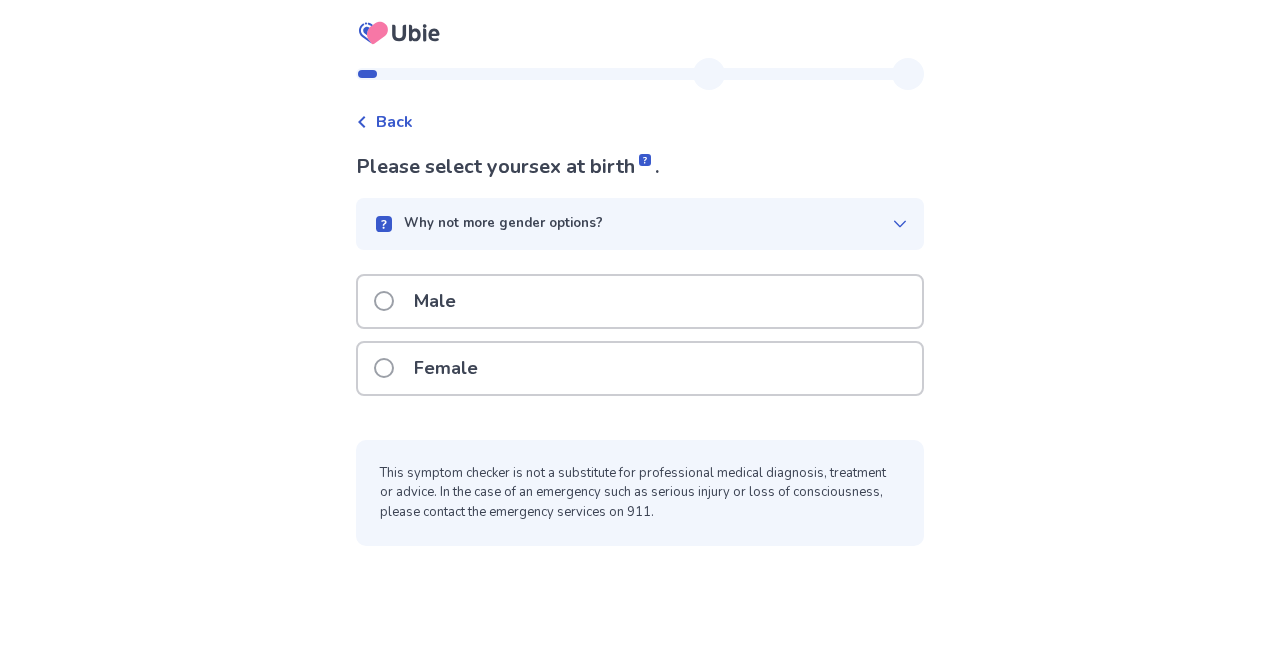 click at bounding box center (384, 368) 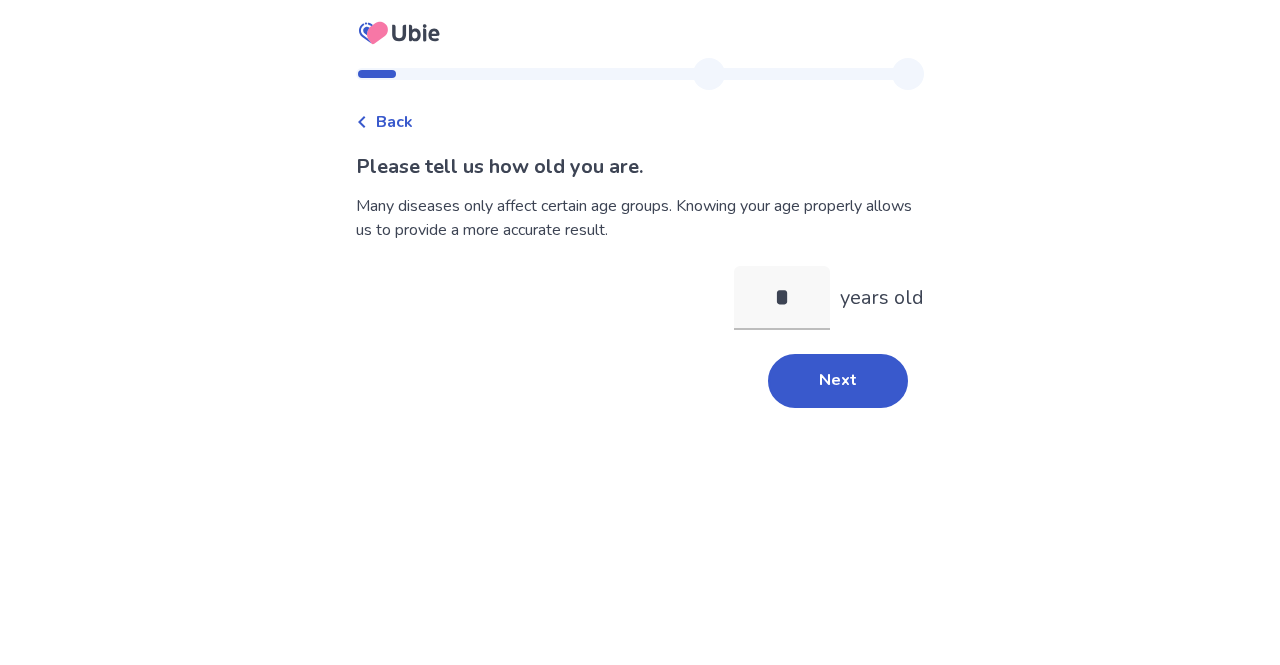 type on "**" 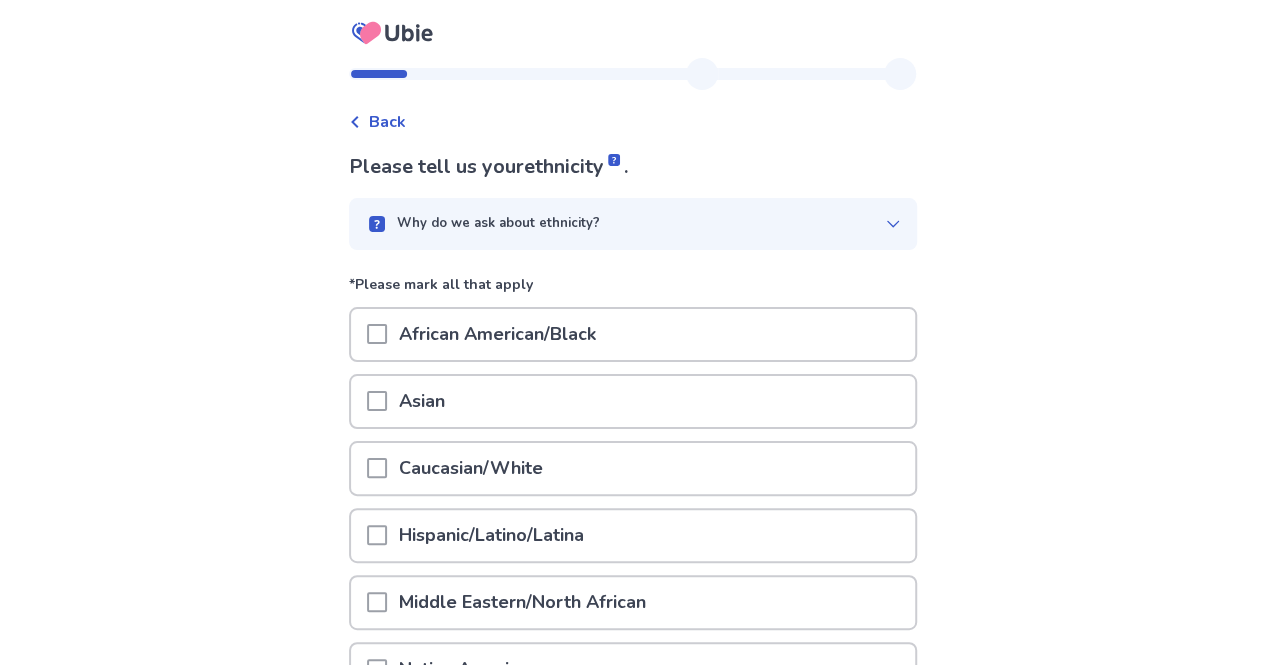 click at bounding box center [377, 468] 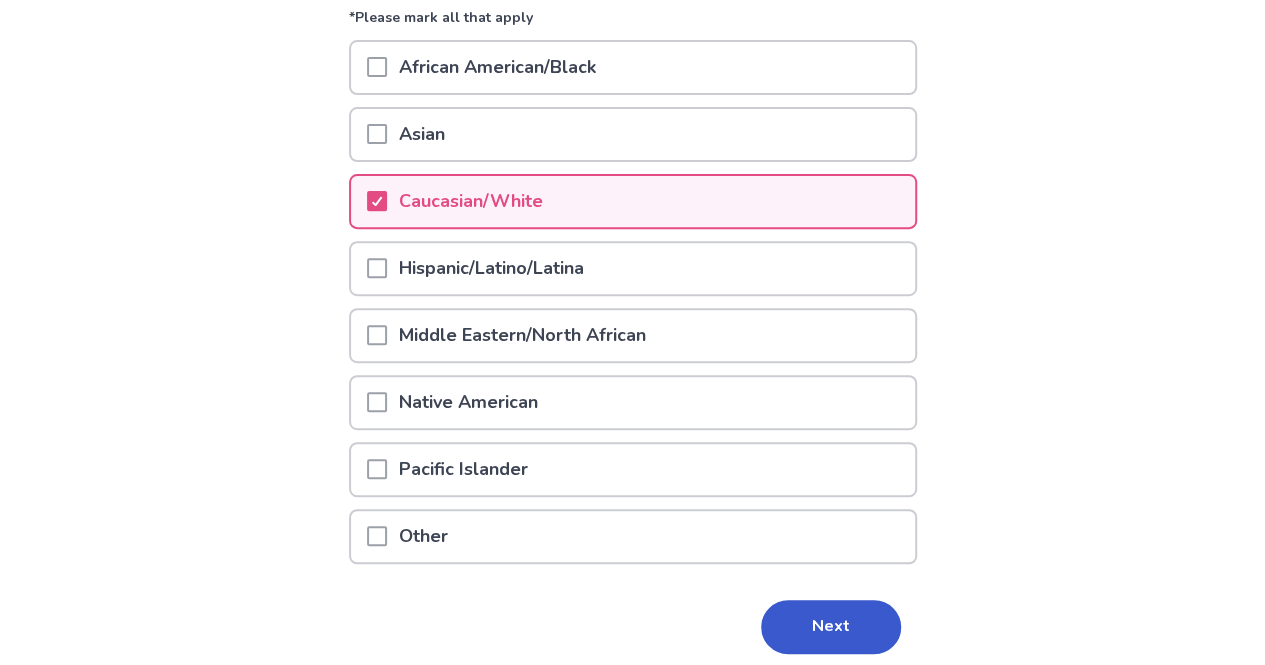 scroll, scrollTop: 283, scrollLeft: 0, axis: vertical 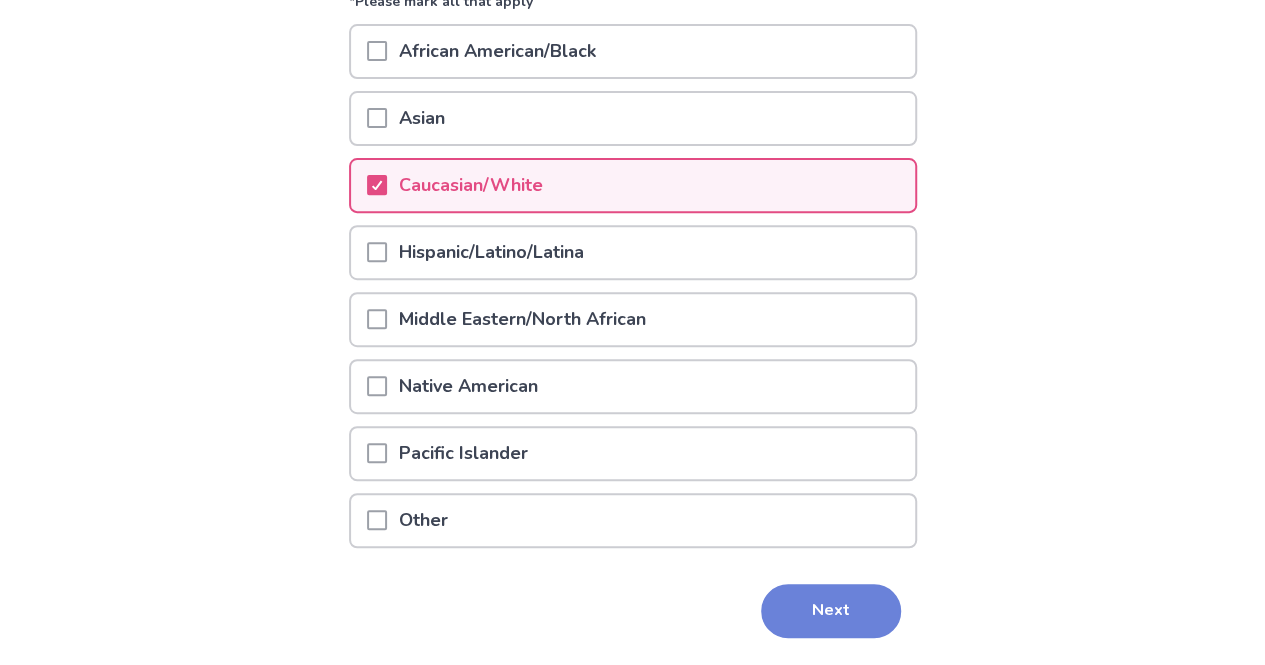 click on "Next" at bounding box center [831, 611] 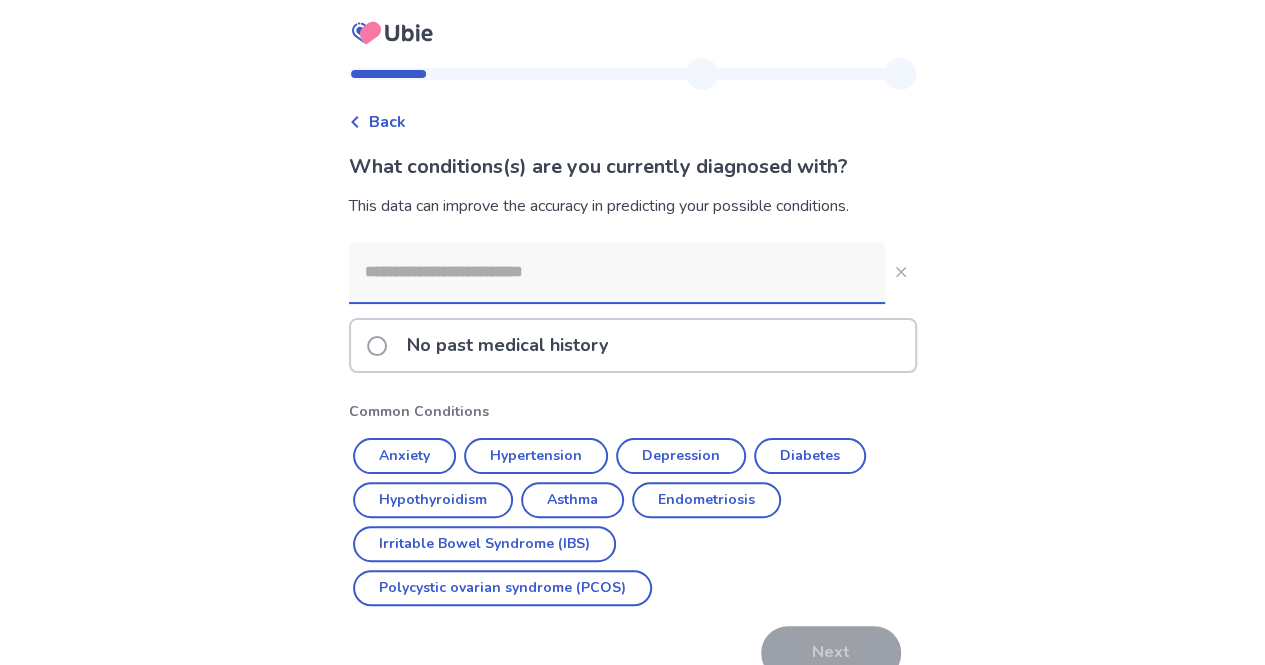 click at bounding box center (377, 346) 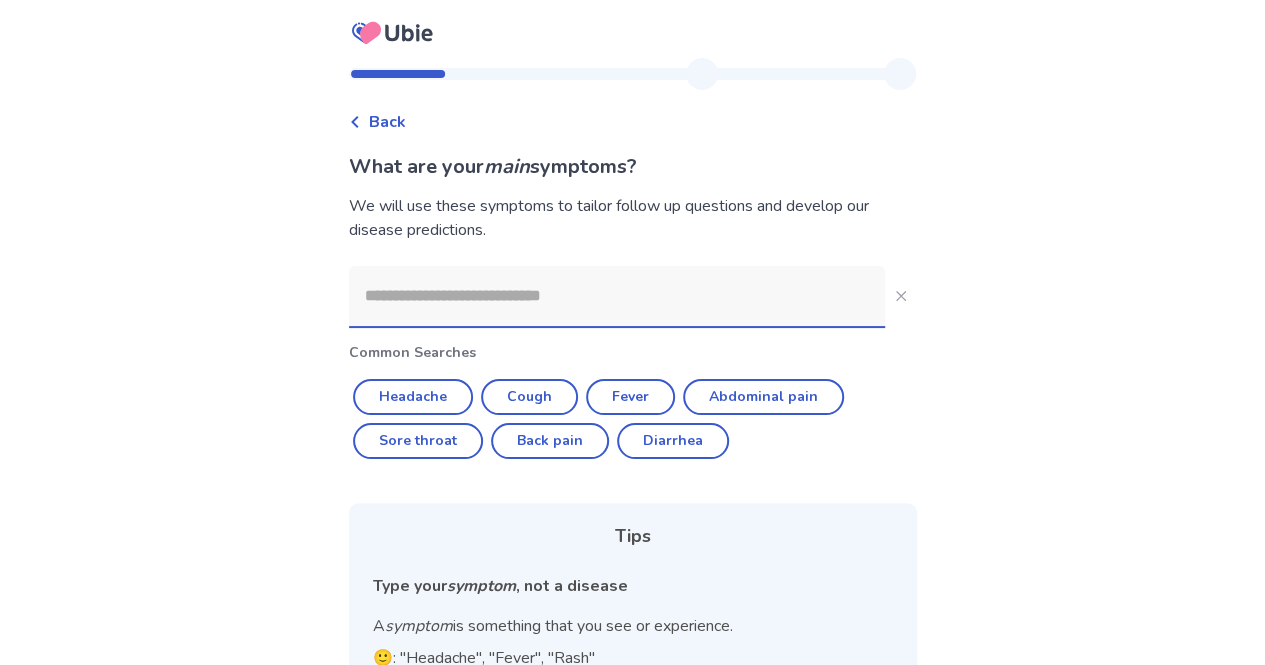 click 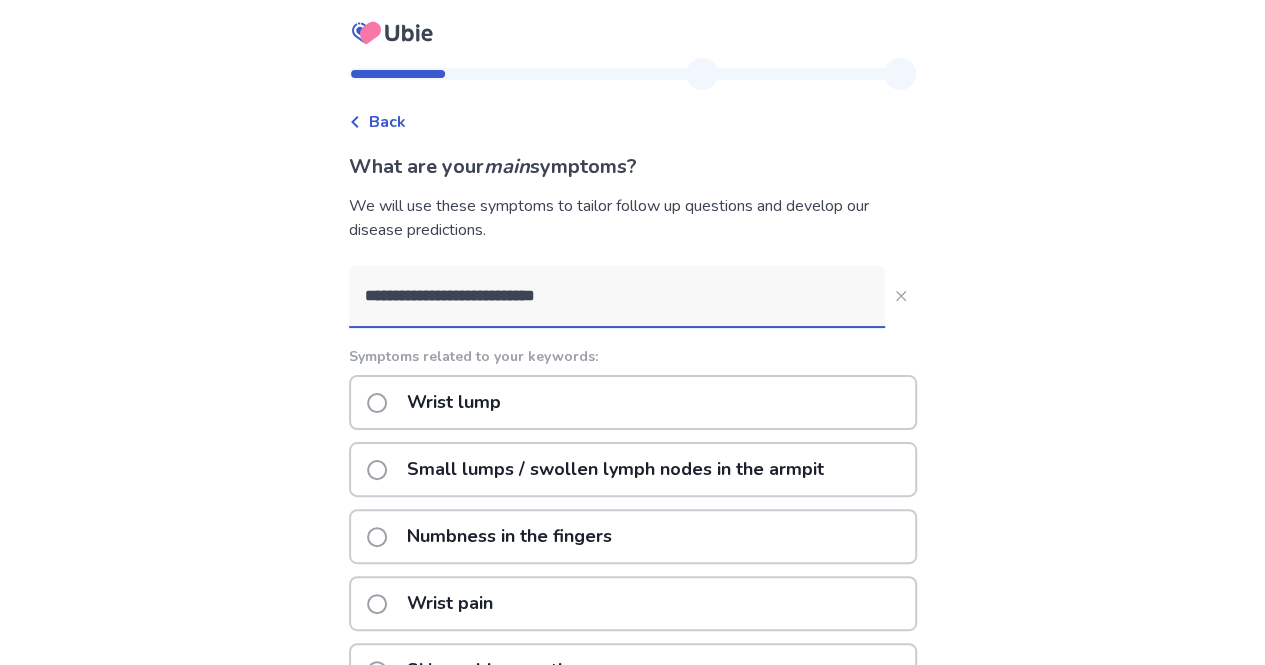 type on "**********" 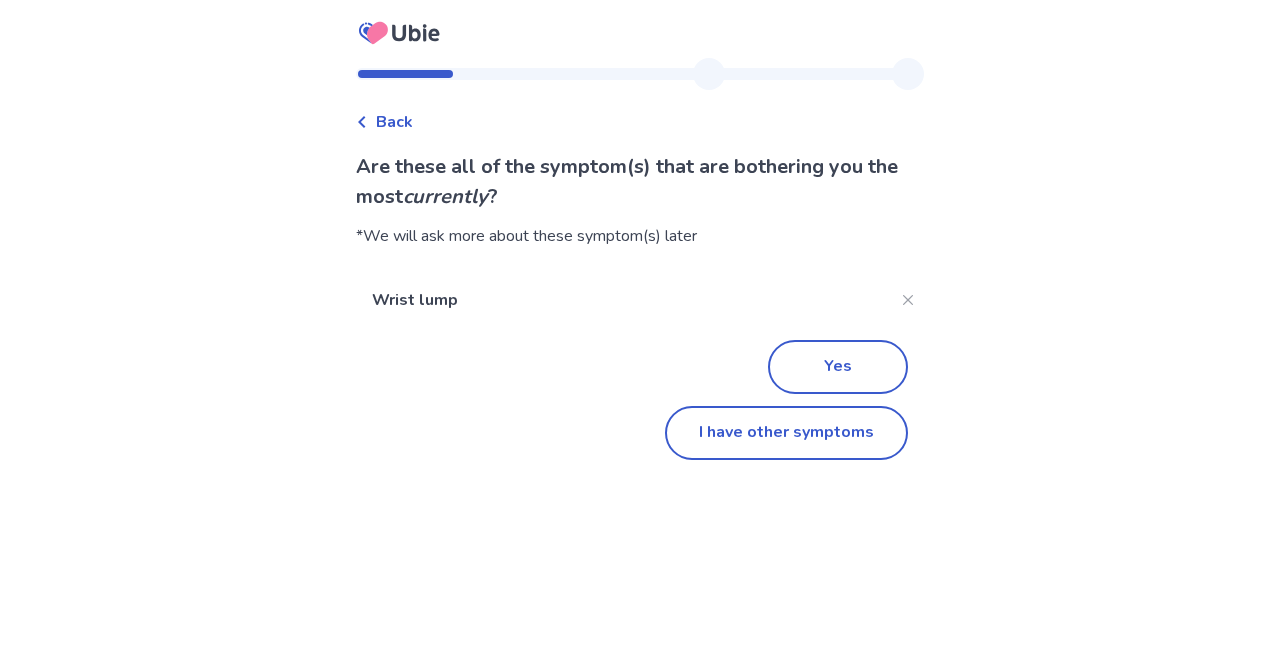 click on "Yes" 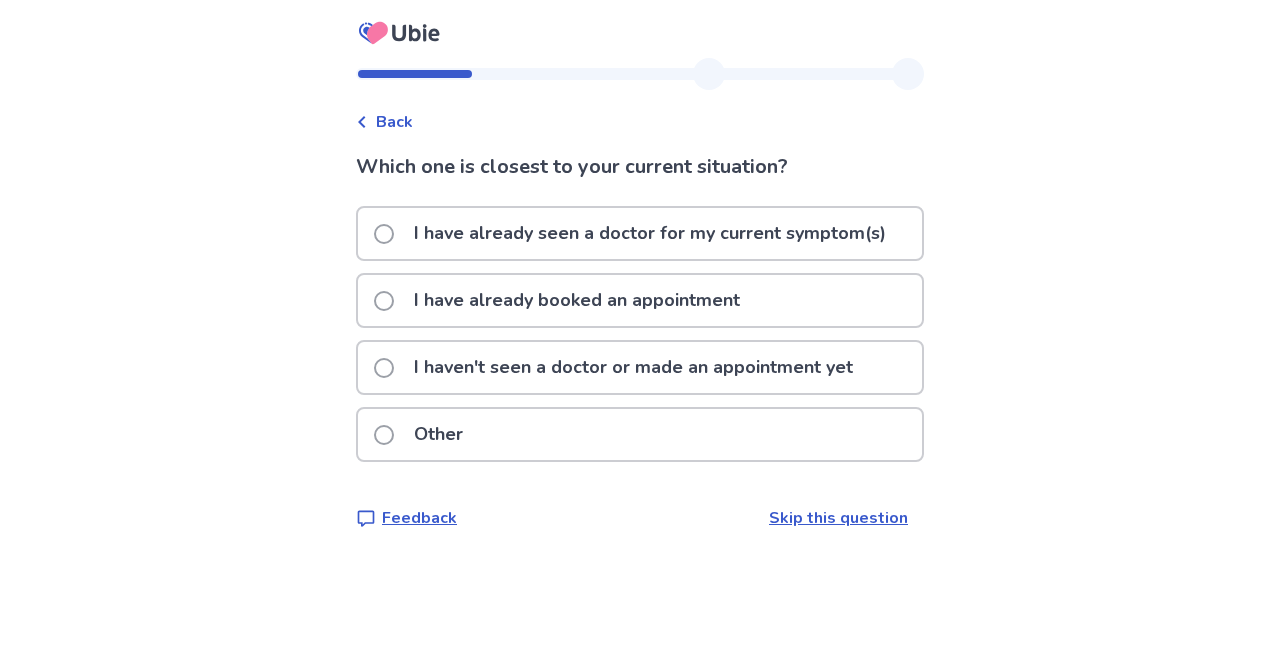 click on "I haven't seen a doctor or made an appointment yet" at bounding box center [633, 367] 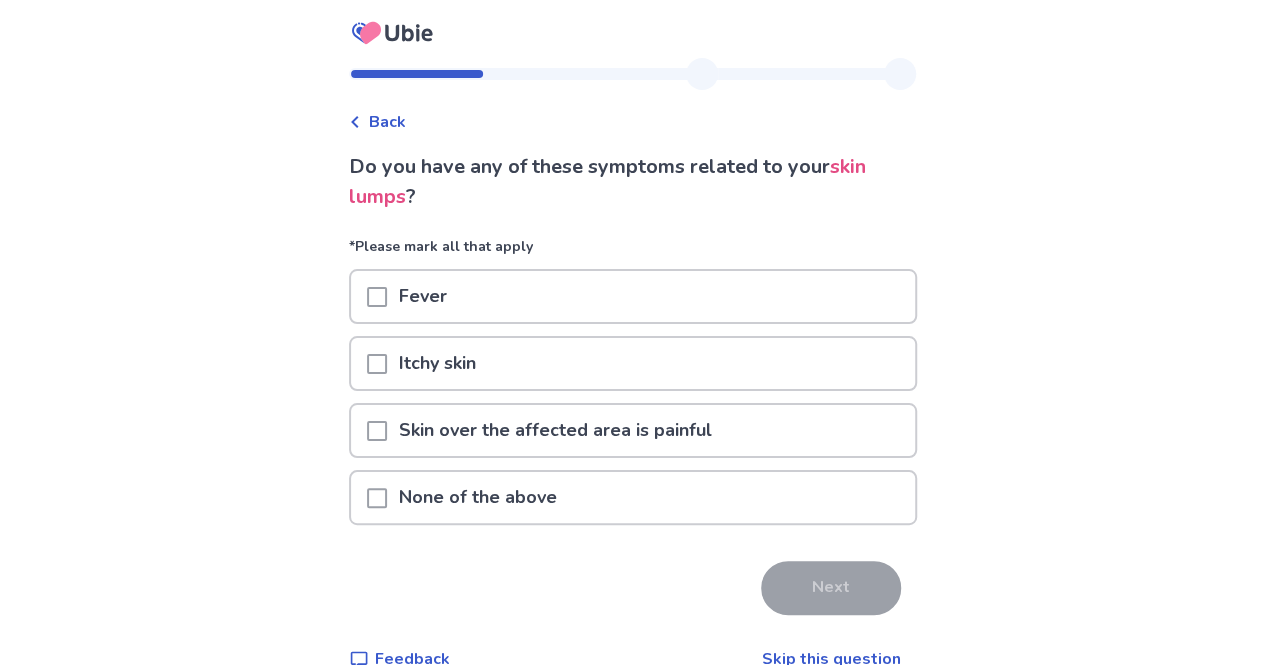 click at bounding box center (377, 498) 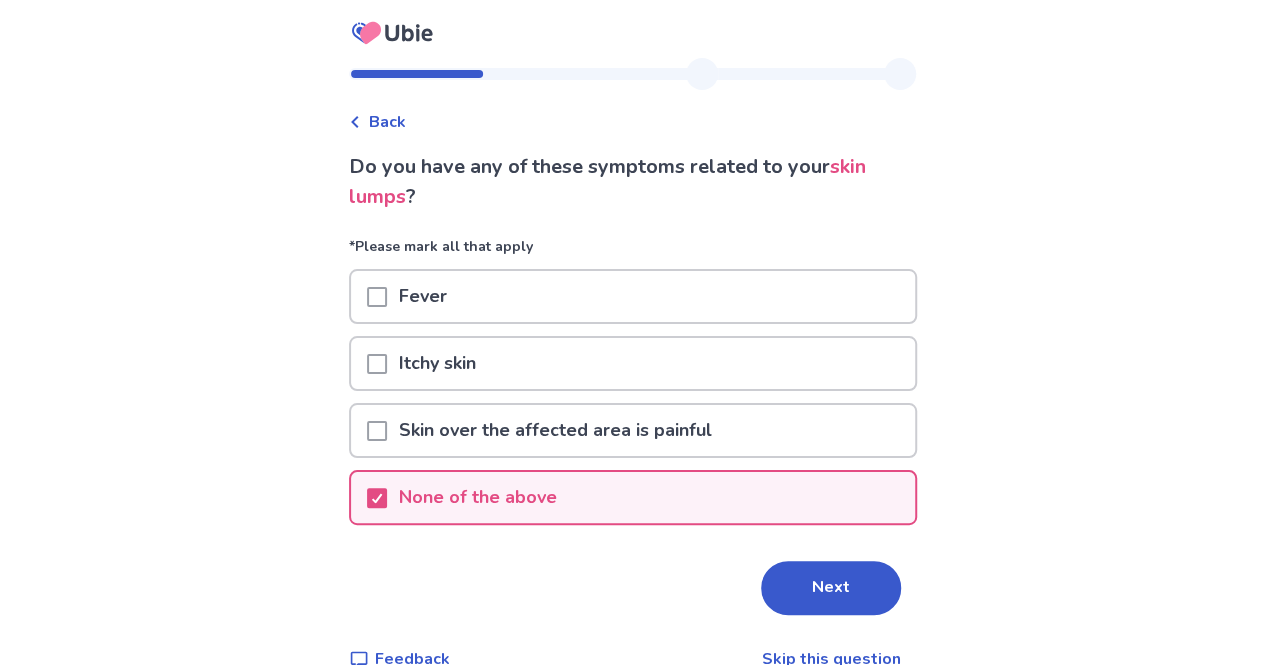 click on "Next" at bounding box center [831, 588] 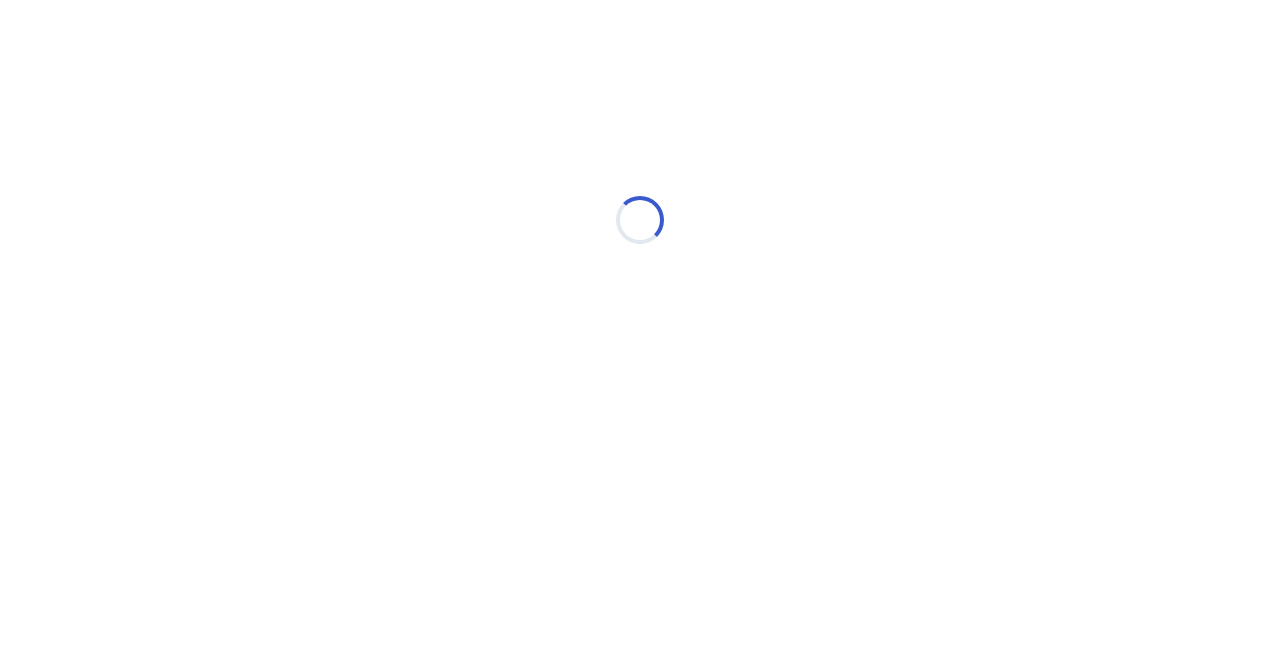 select on "*" 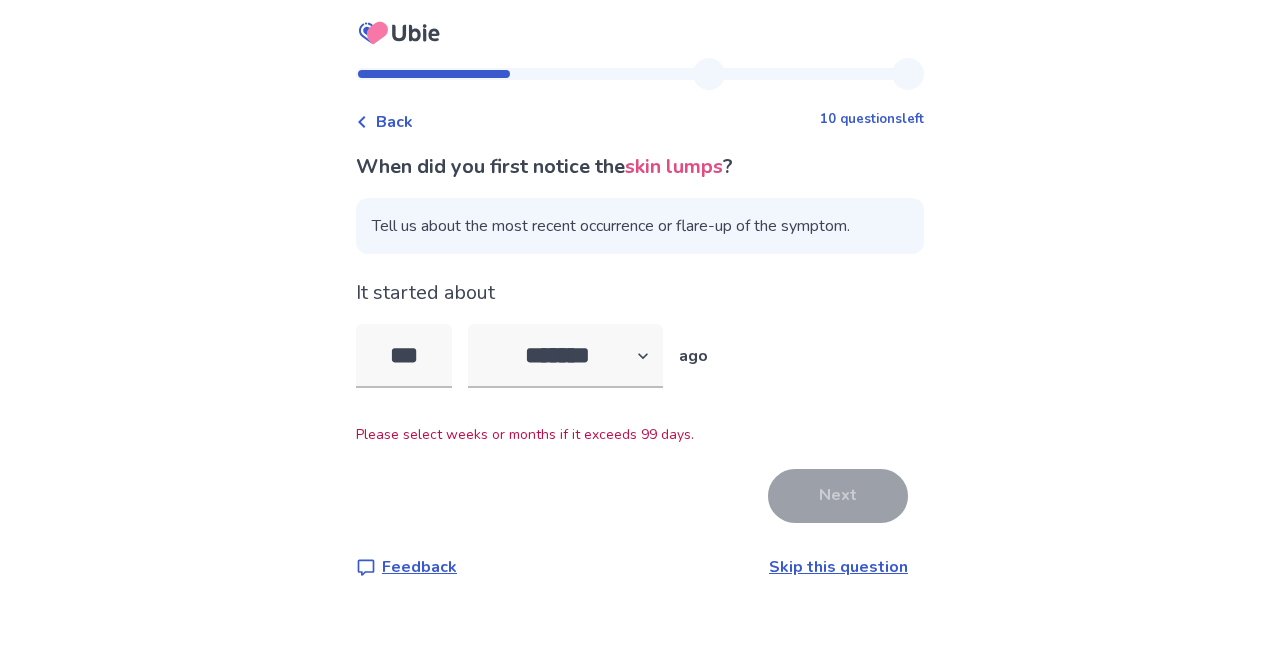type on "***" 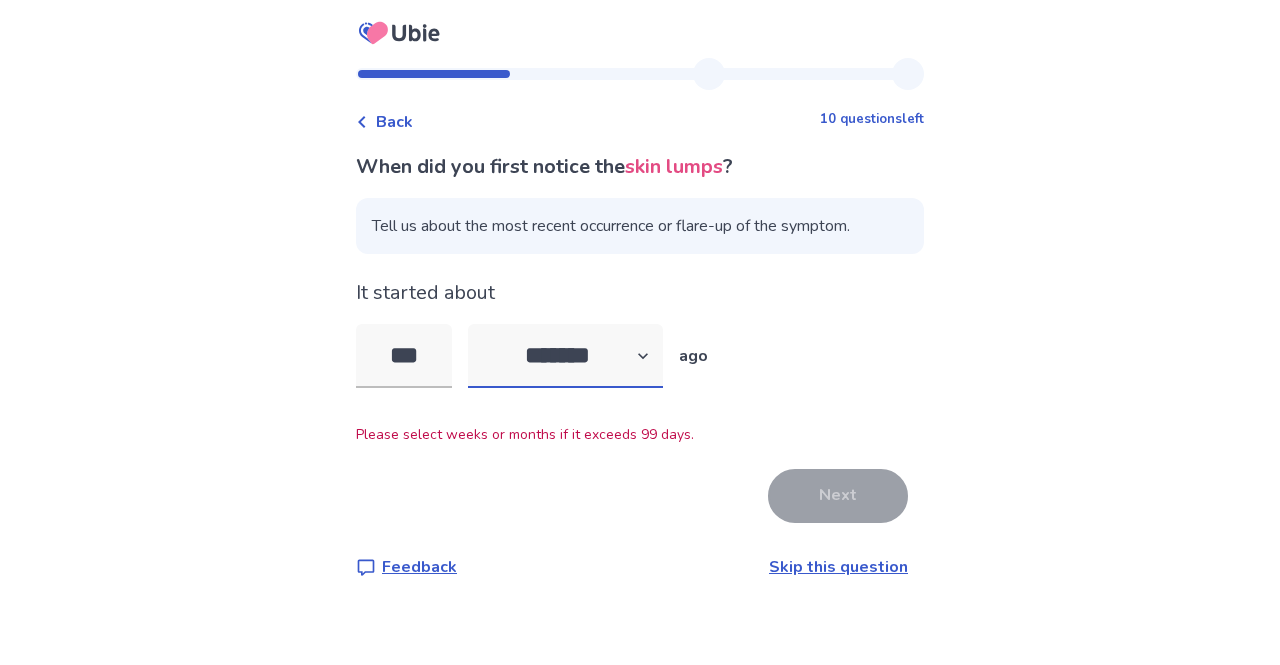 click on "******* ****** ******* ******** *******" at bounding box center (565, 356) 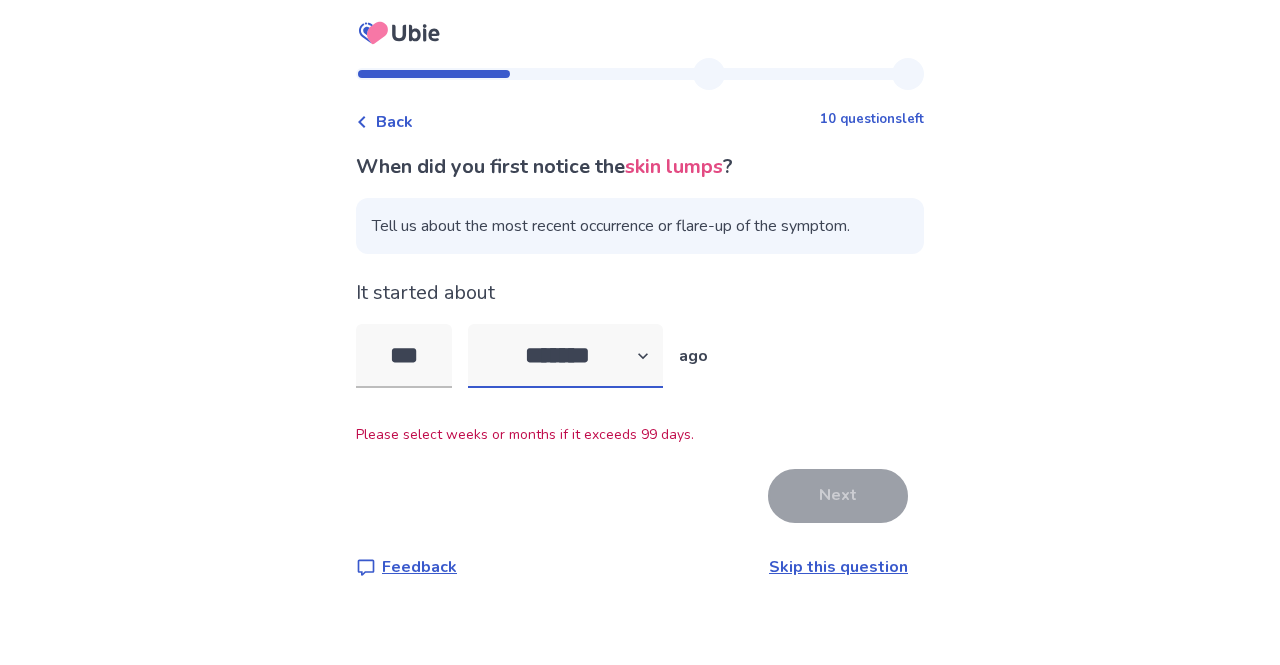 select on "*" 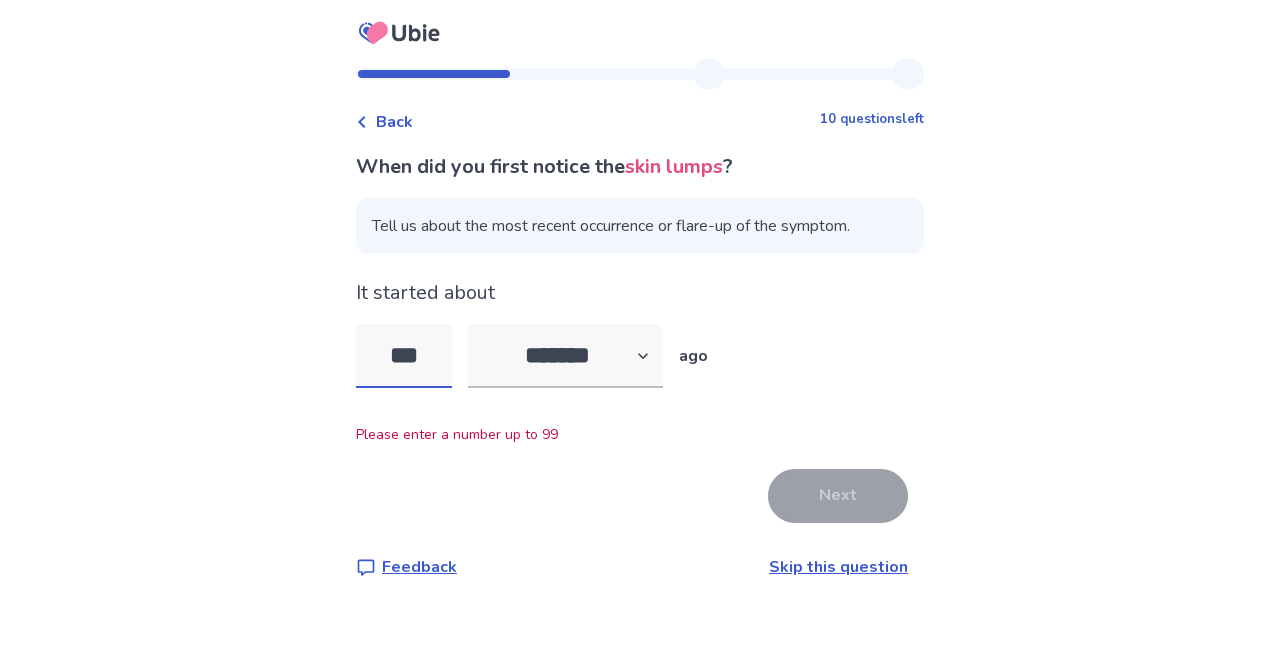 click on "***" at bounding box center [404, 356] 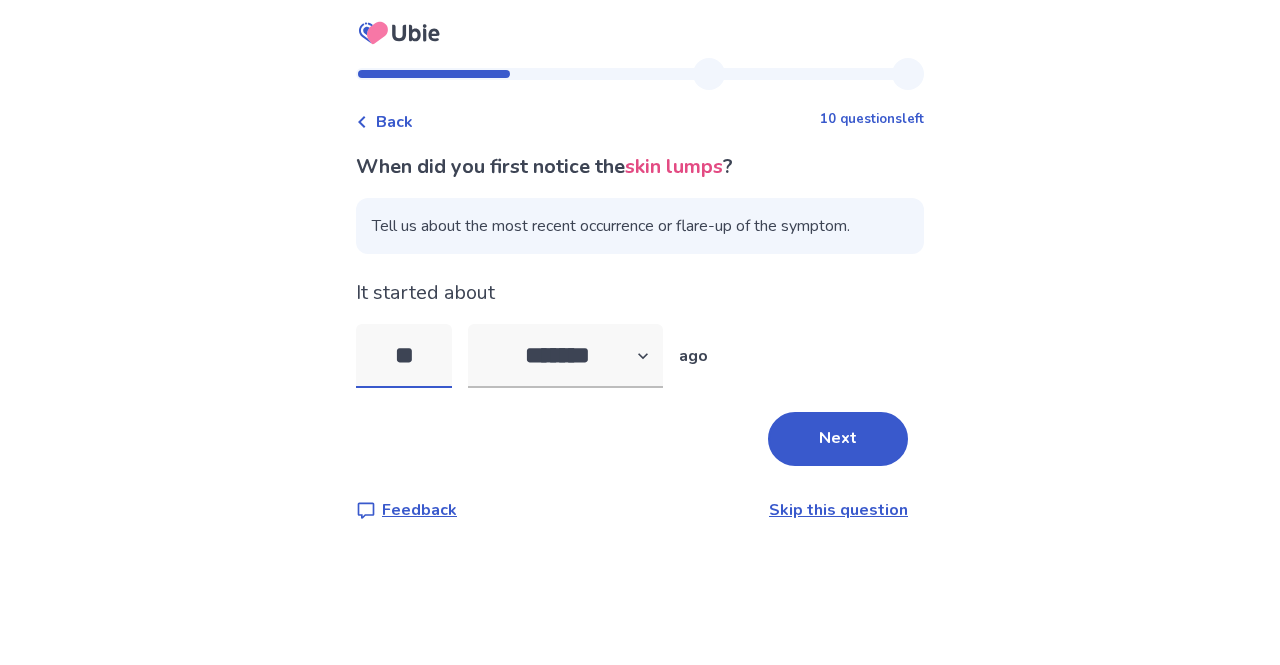type on "*" 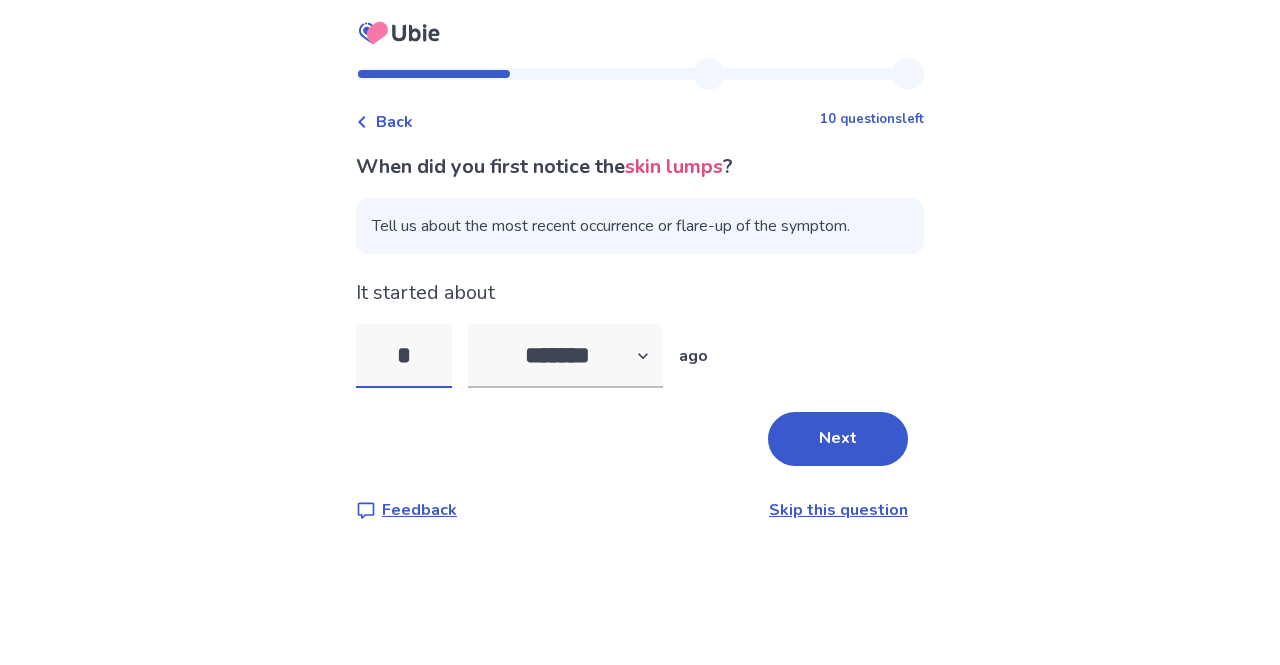 type on "*" 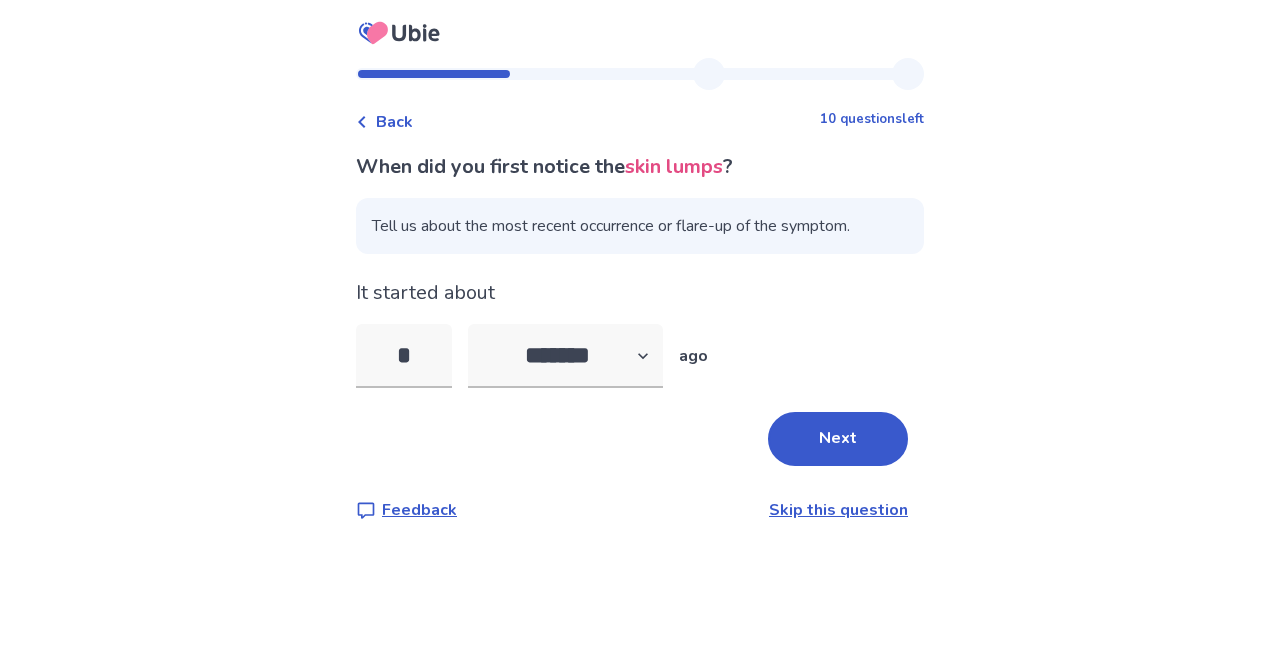 click on "Next" at bounding box center (838, 439) 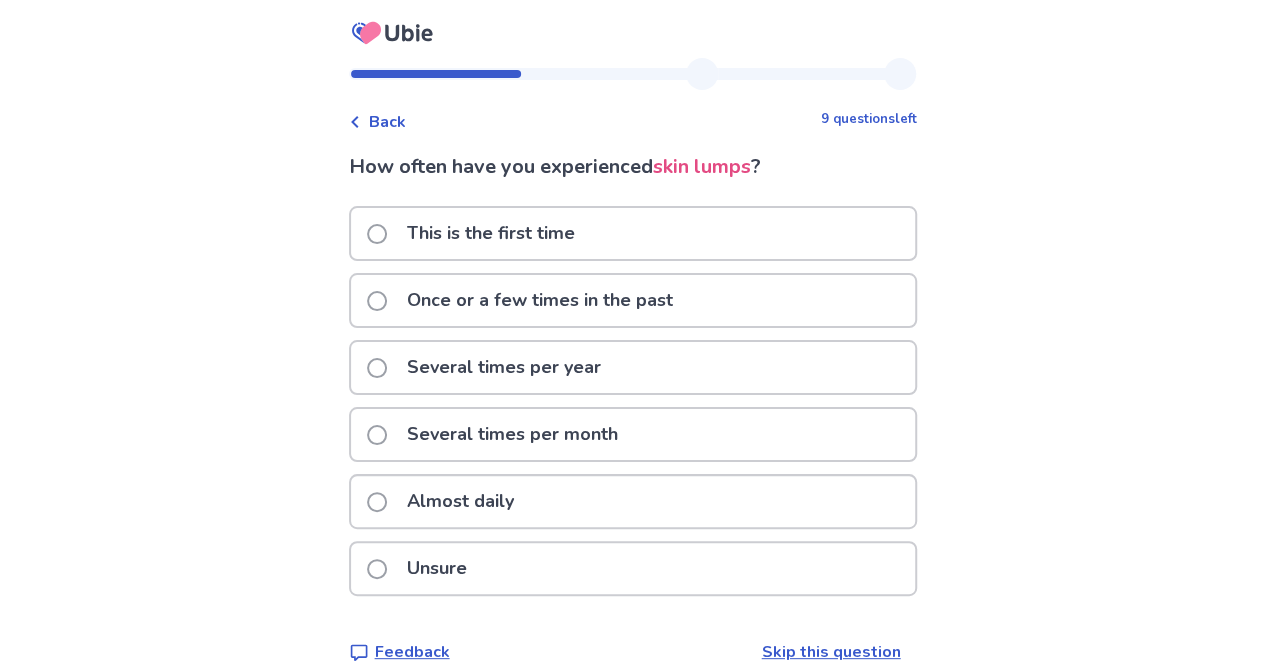 click on "This is the first time" at bounding box center (491, 233) 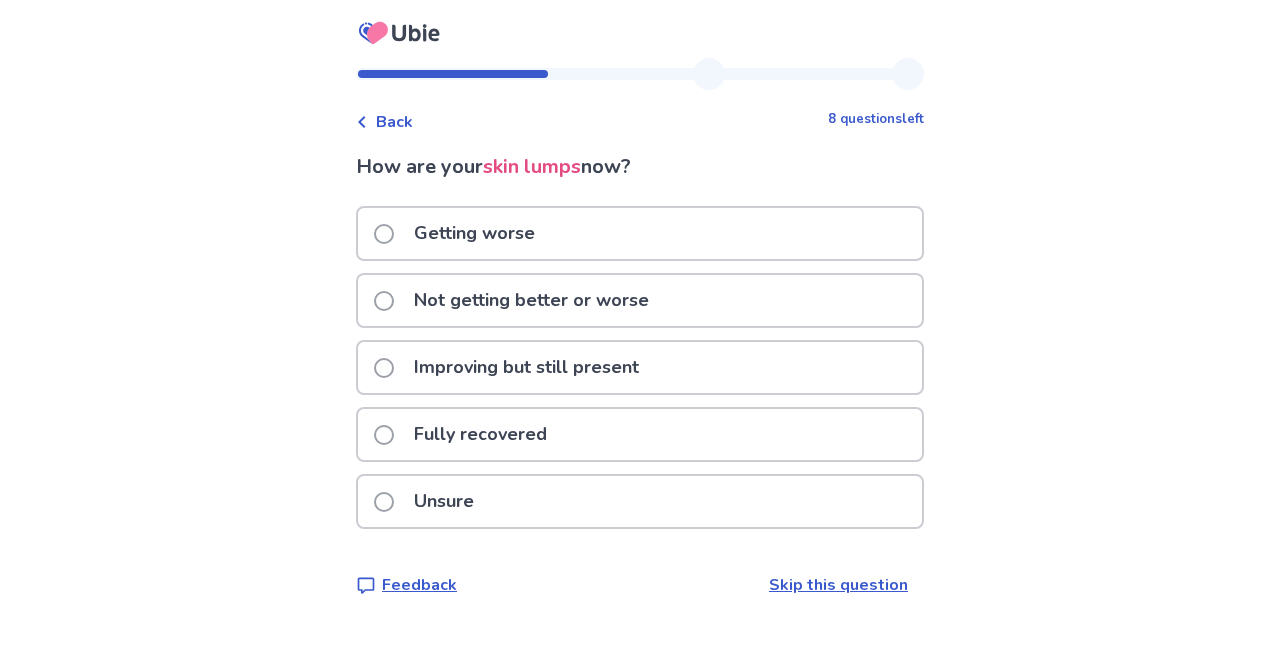 click on "Not getting better or worse" at bounding box center [531, 300] 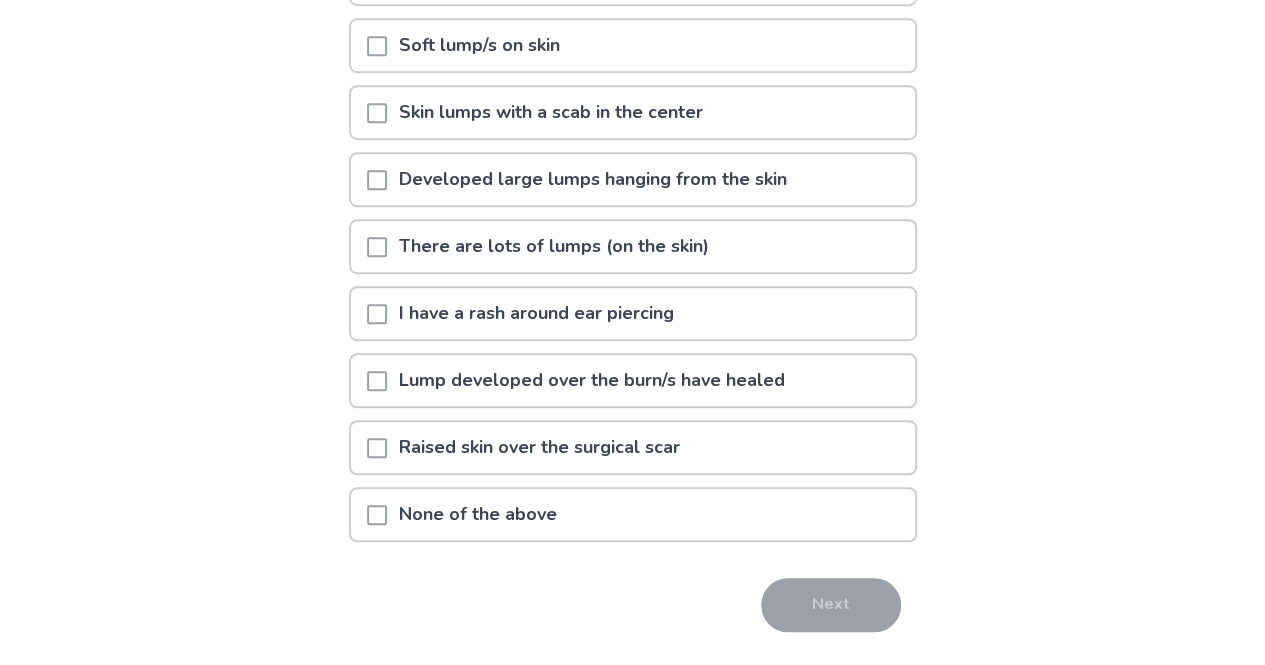 scroll, scrollTop: 492, scrollLeft: 0, axis: vertical 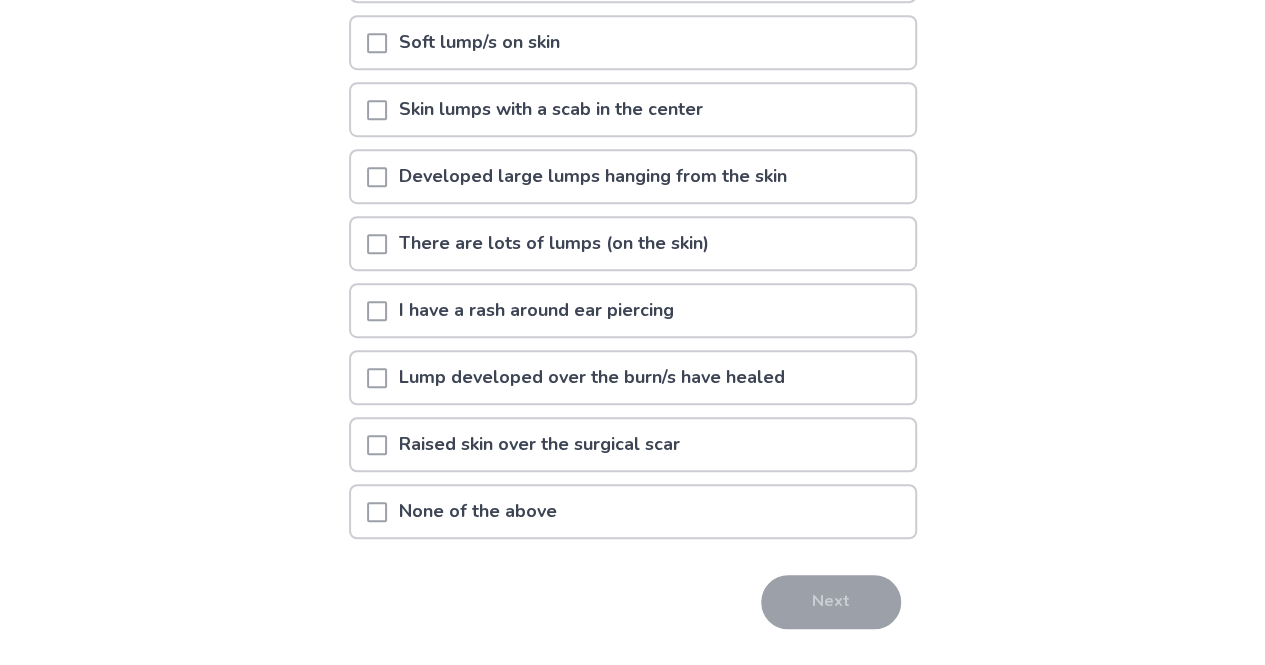 click at bounding box center (377, 512) 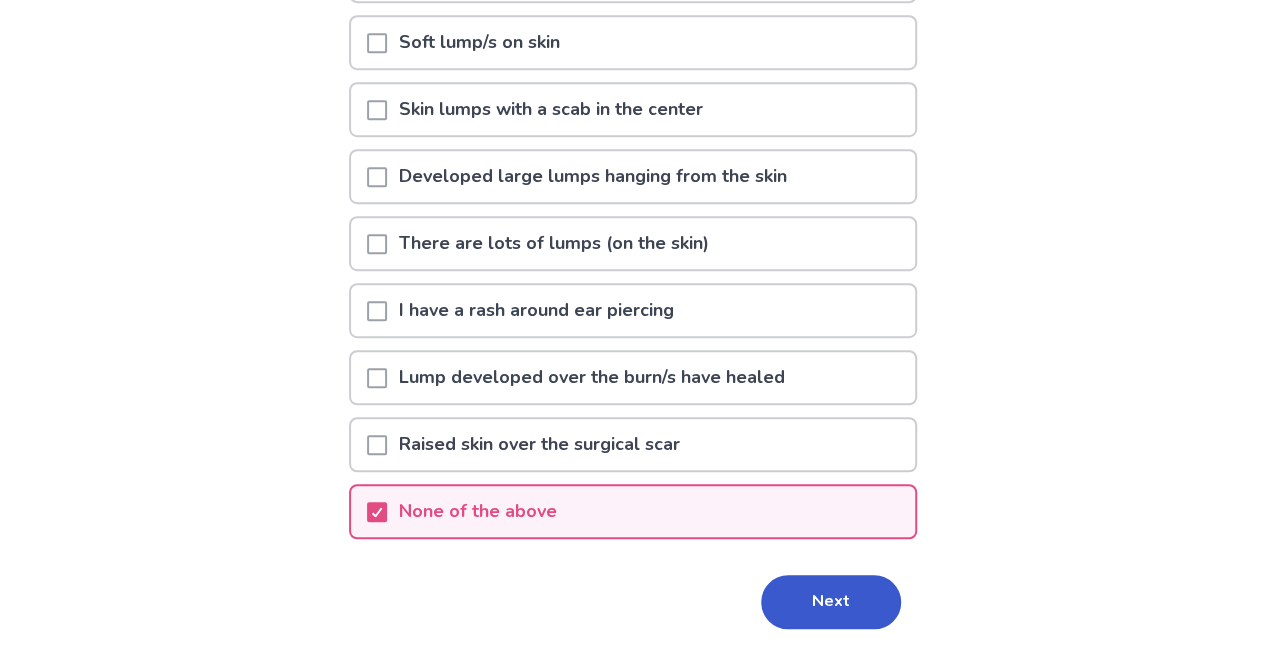 click on "Next" at bounding box center (831, 602) 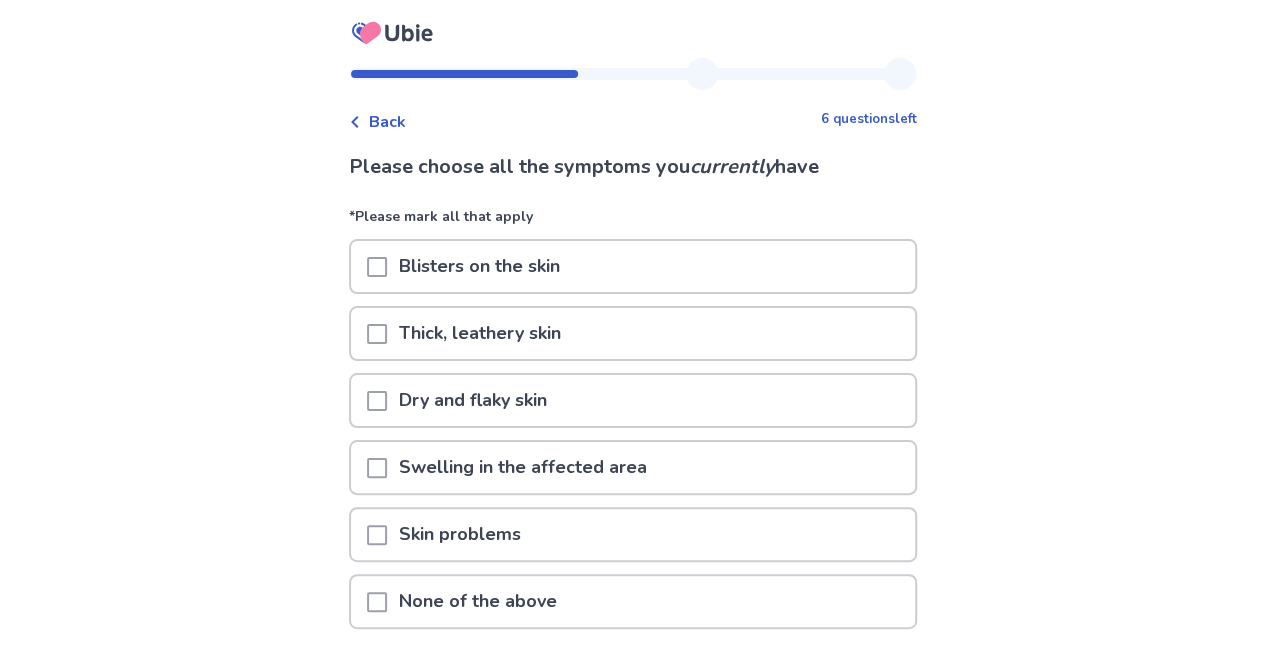 click at bounding box center [377, 401] 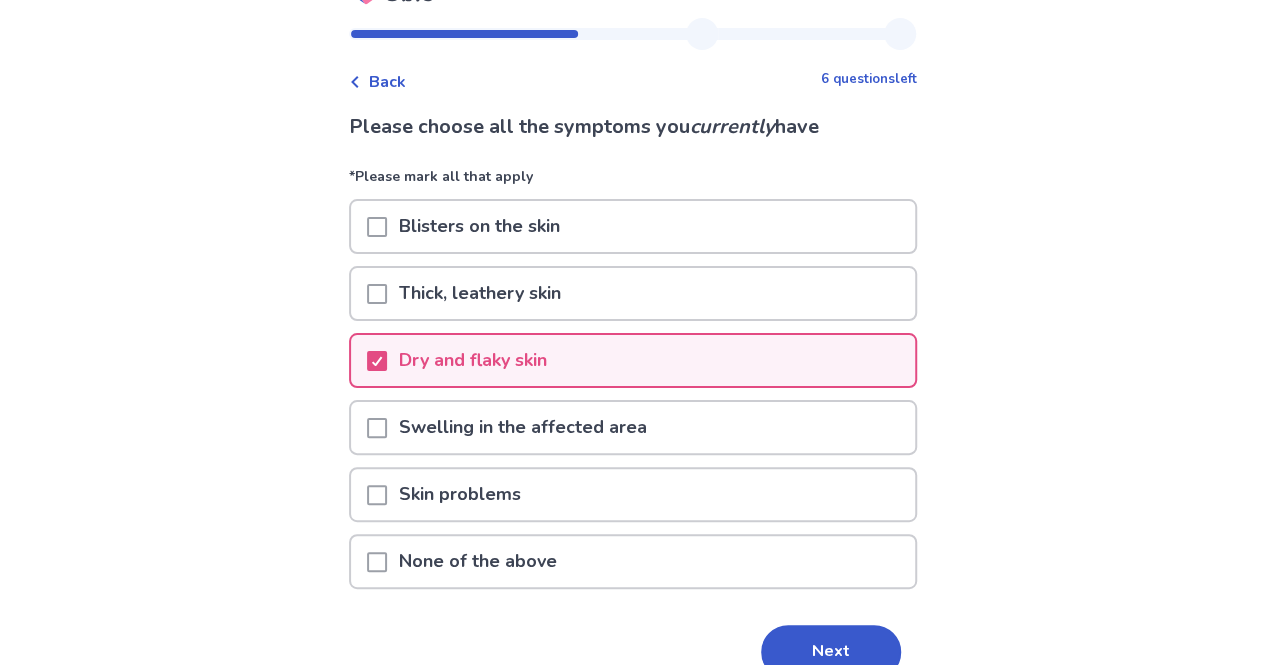scroll, scrollTop: 78, scrollLeft: 0, axis: vertical 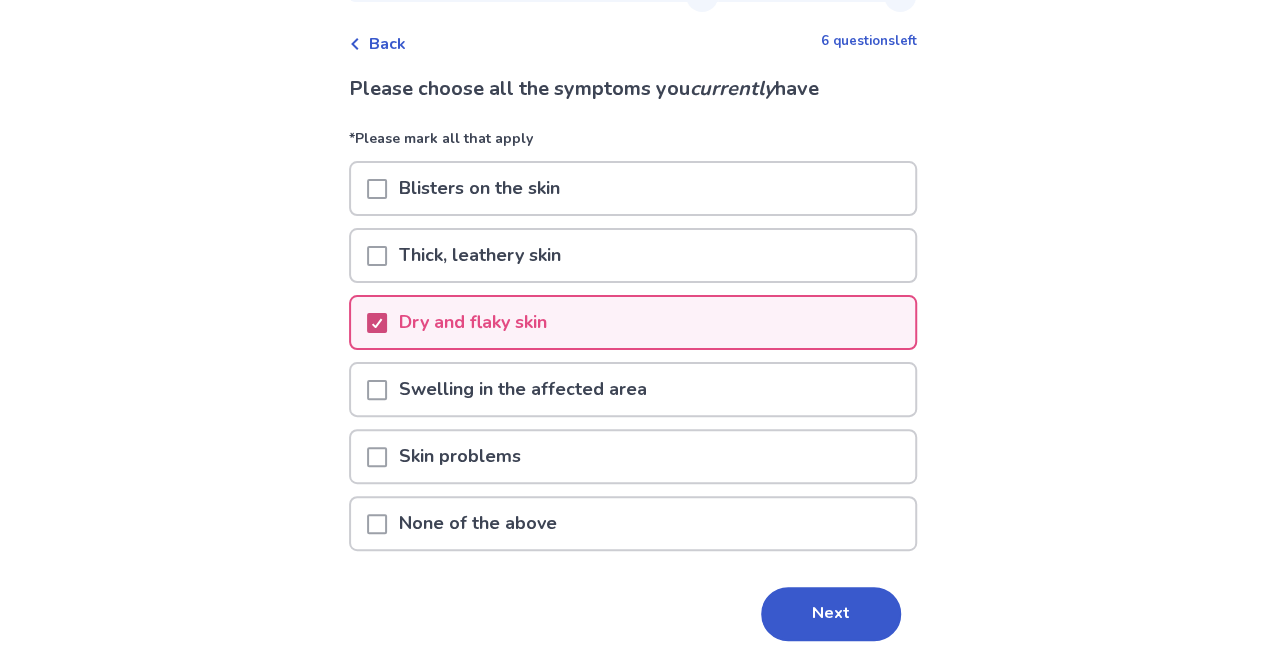 click 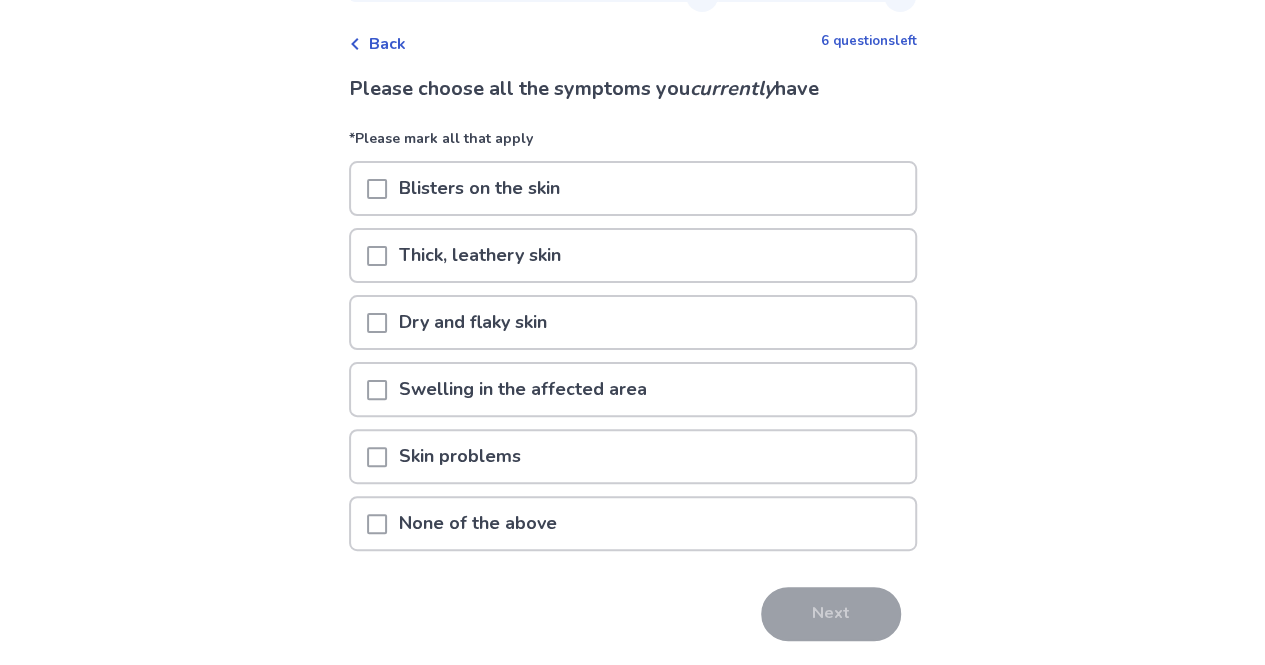 click on "None of the above" at bounding box center (633, 523) 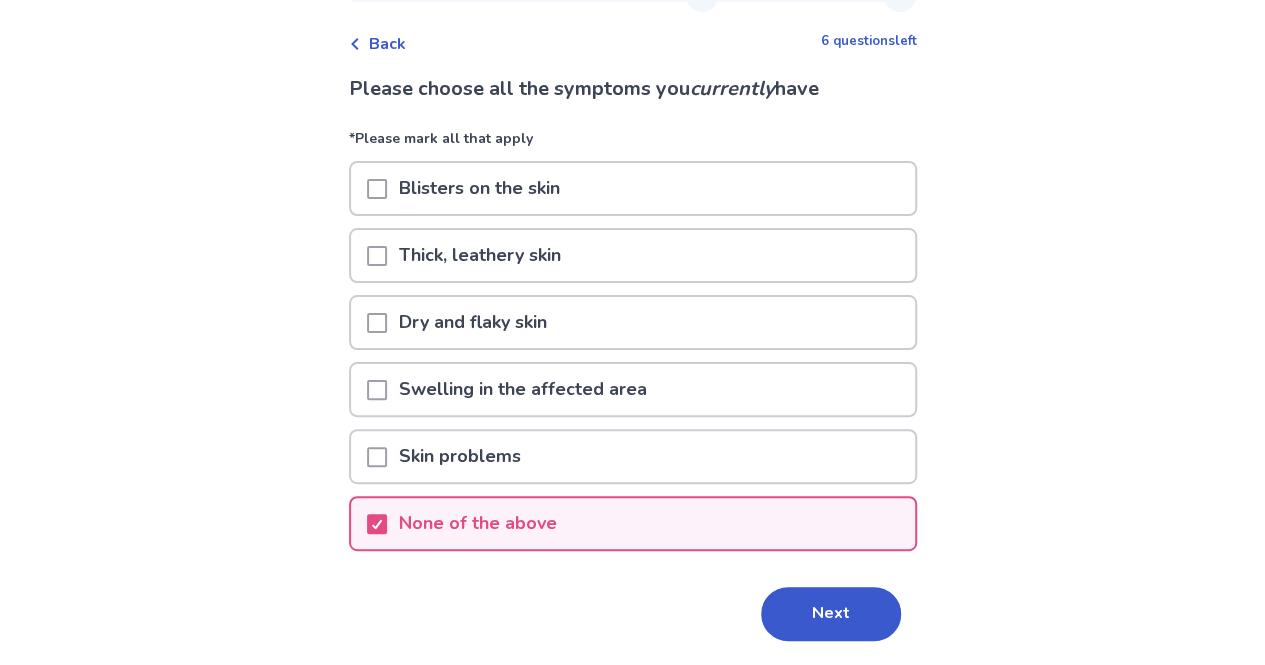 click on "Next" at bounding box center [831, 614] 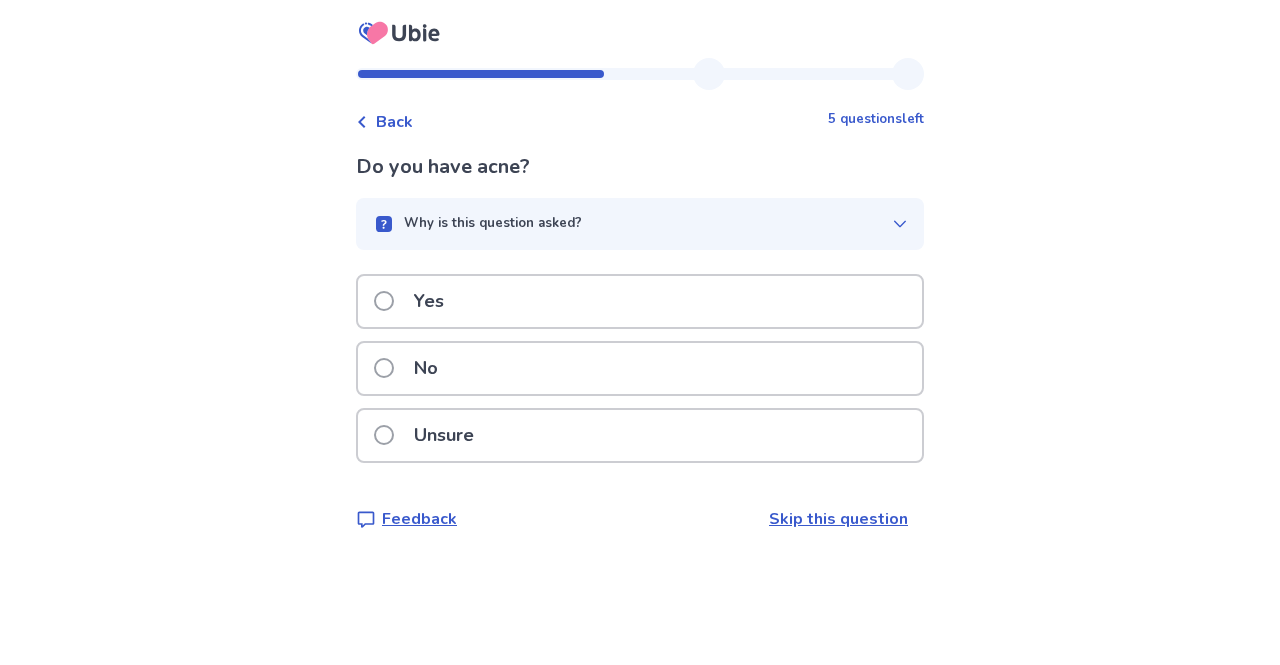 click at bounding box center (384, 368) 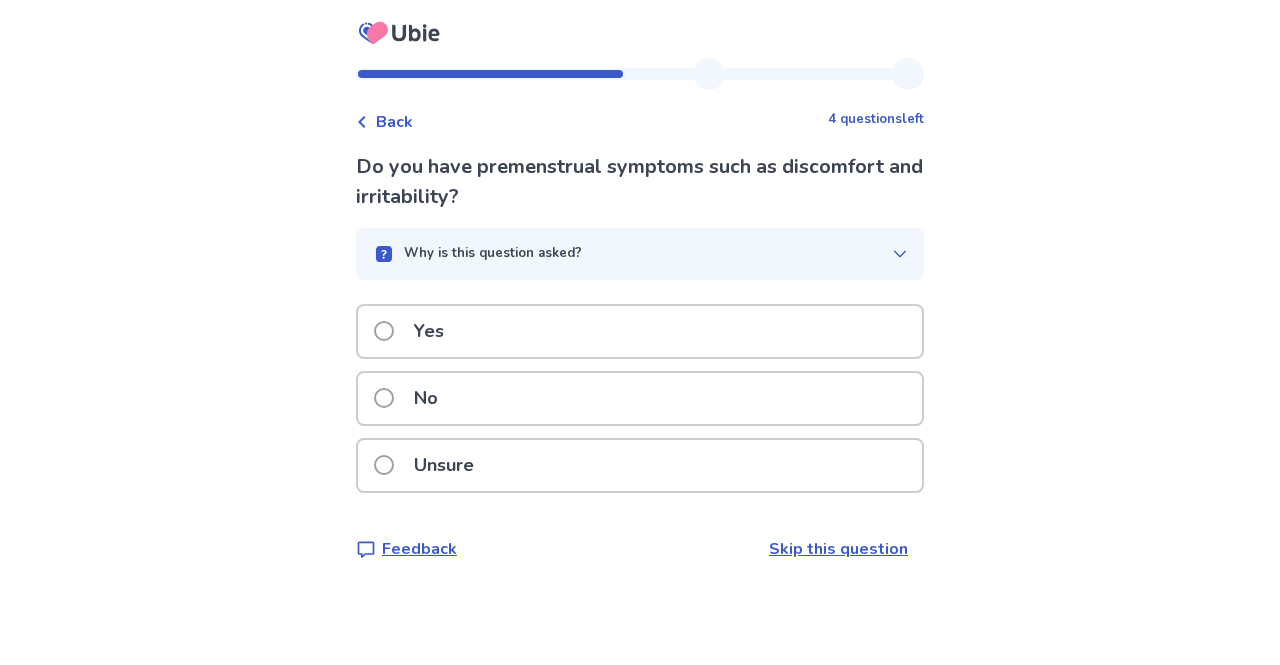 click at bounding box center [384, 398] 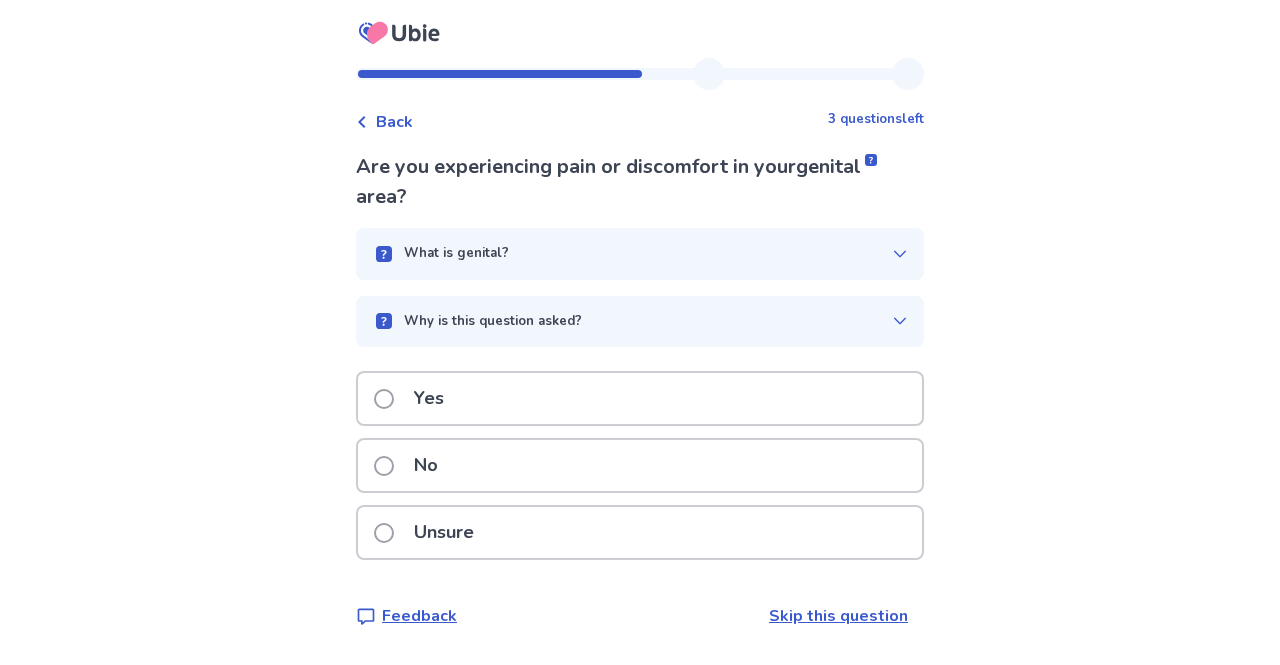 click at bounding box center (384, 466) 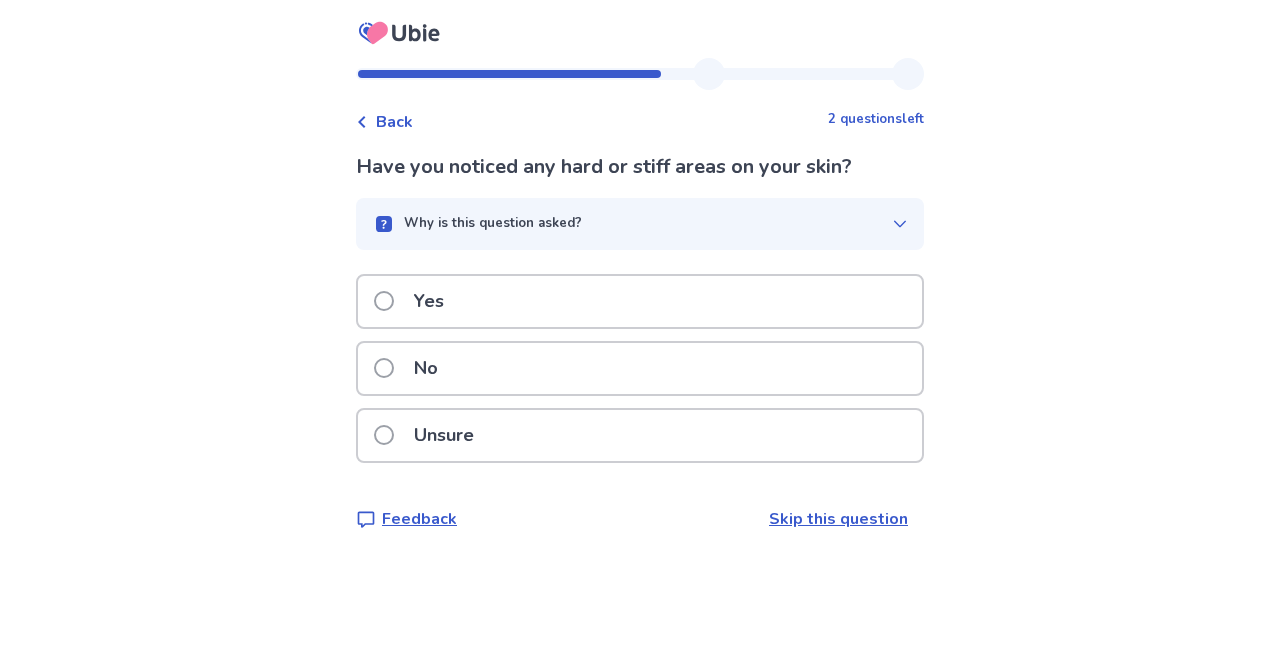 click at bounding box center (384, 435) 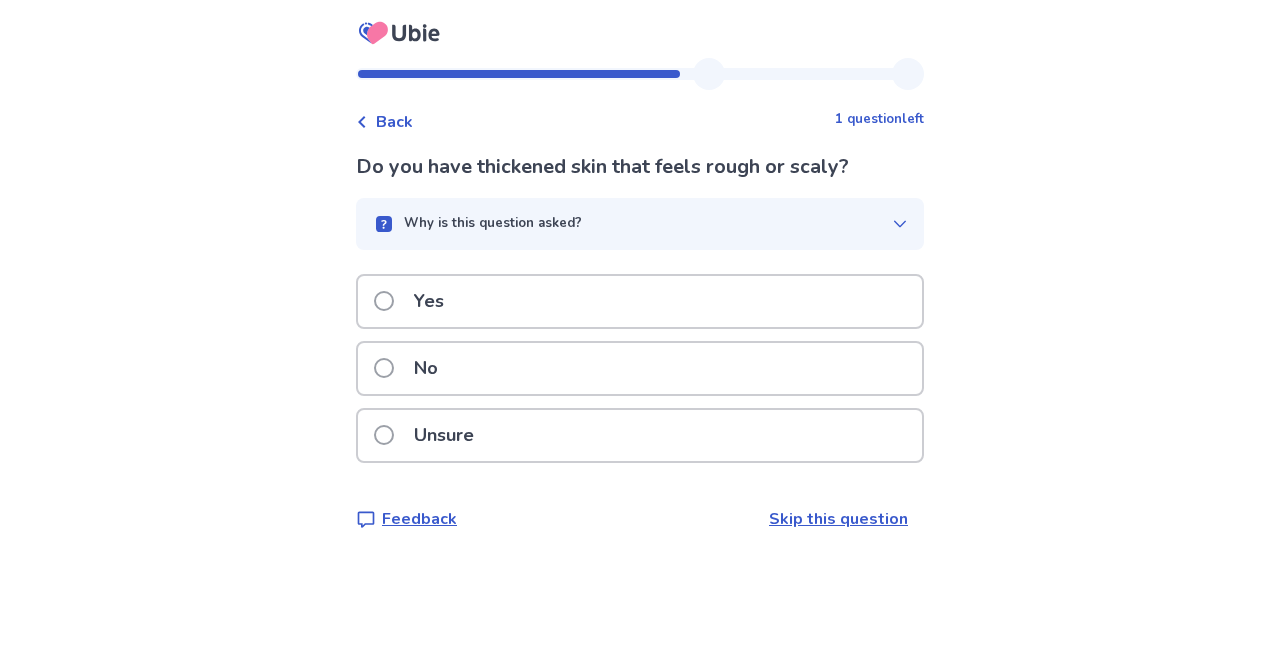 click at bounding box center [384, 368] 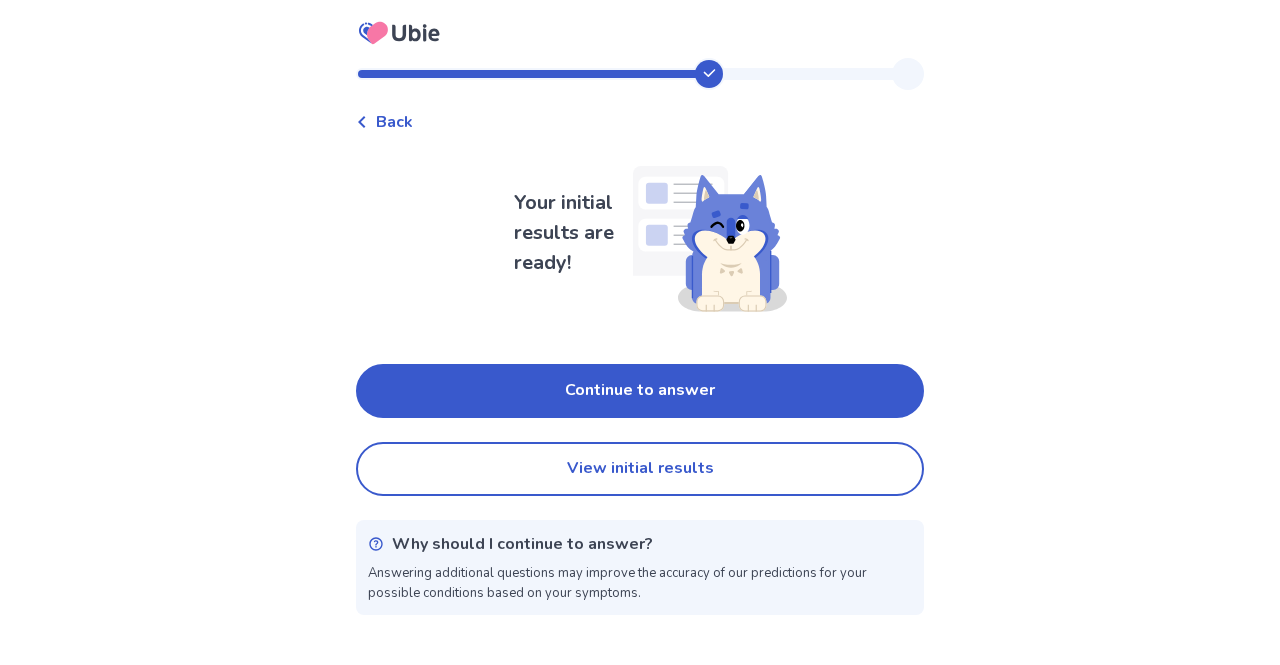click on "Continue to answer" at bounding box center (640, 391) 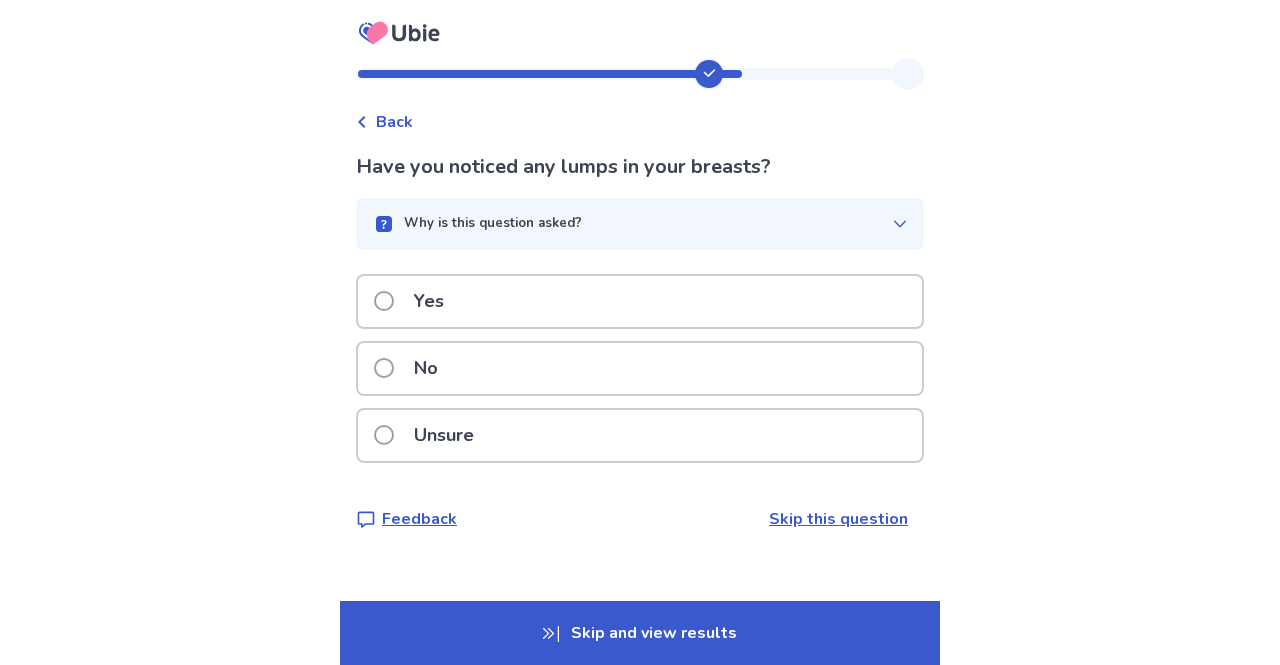 click on "Skip and view results" at bounding box center [640, 633] 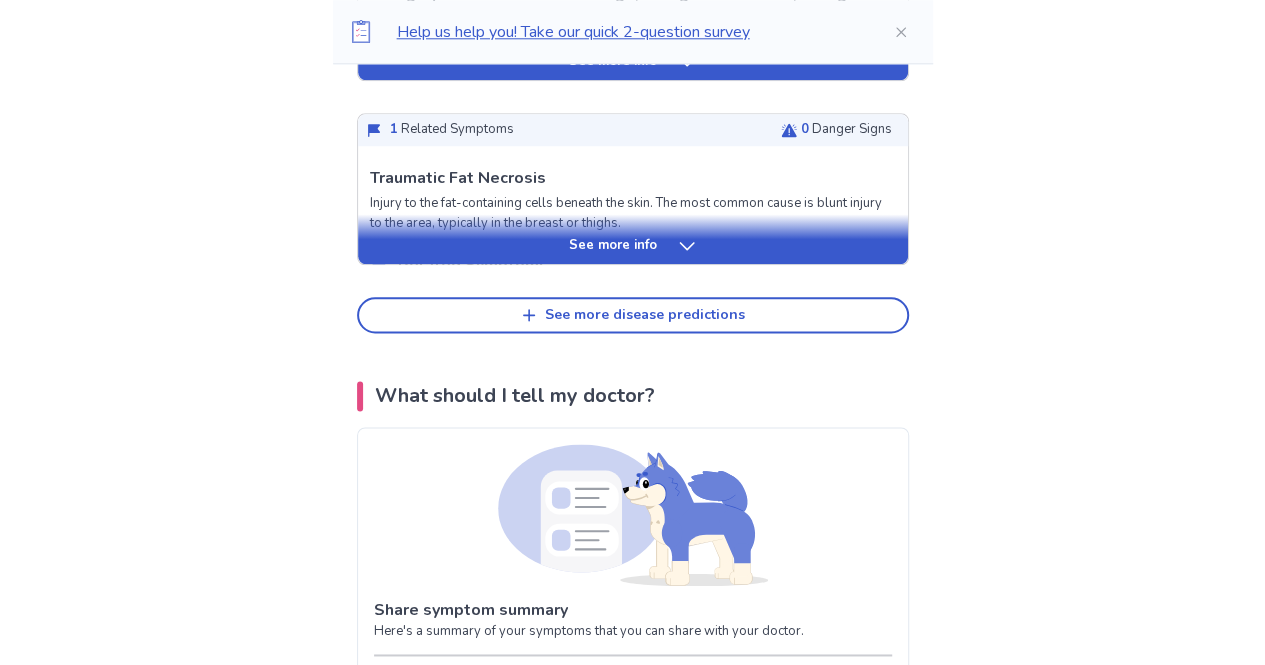 scroll, scrollTop: 1114, scrollLeft: 0, axis: vertical 